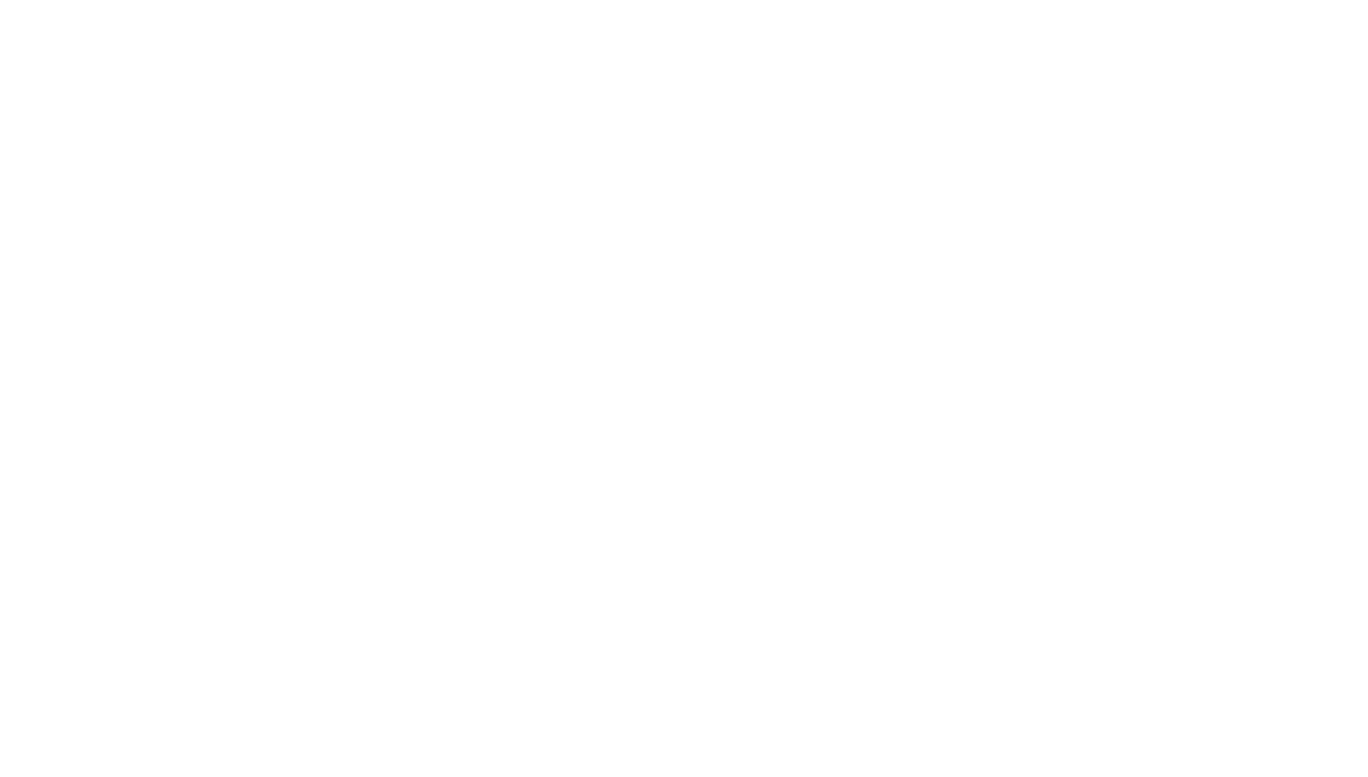 scroll, scrollTop: 0, scrollLeft: 0, axis: both 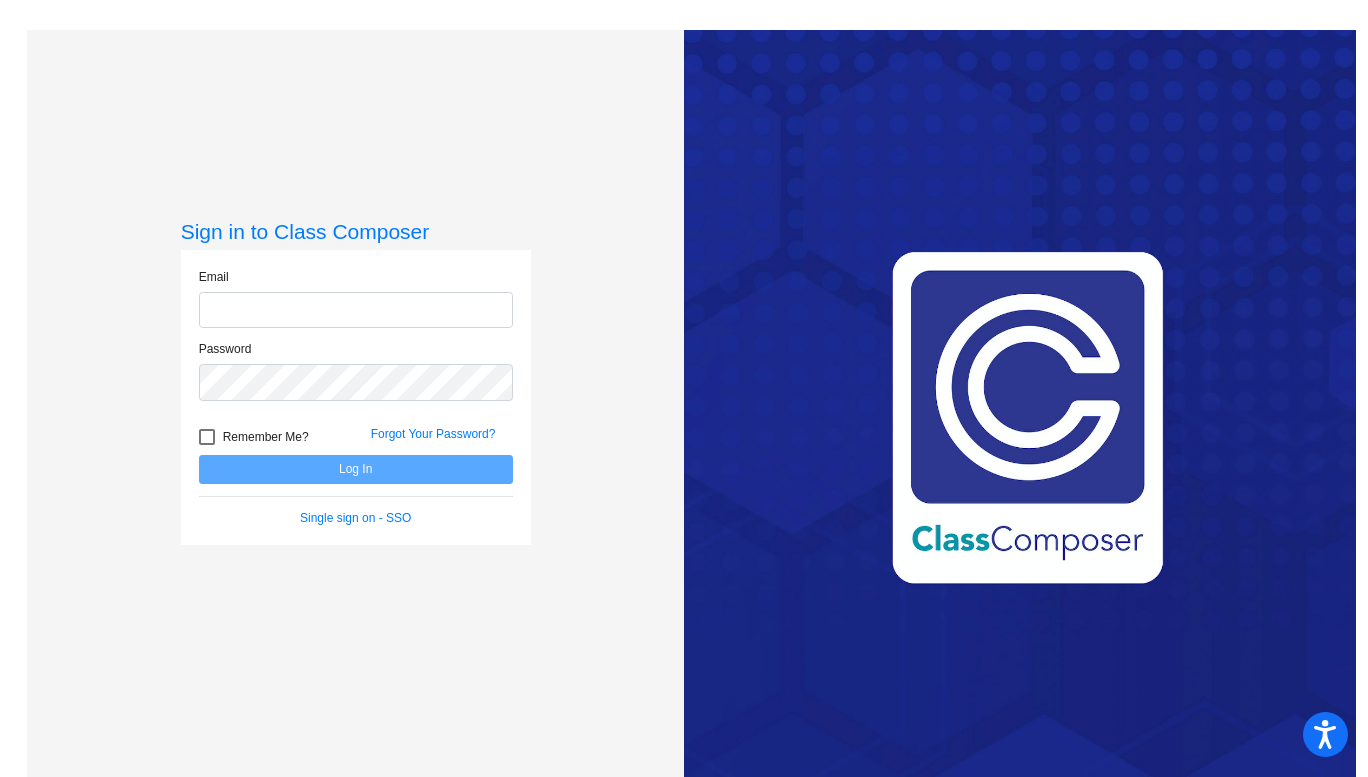 type on "b" 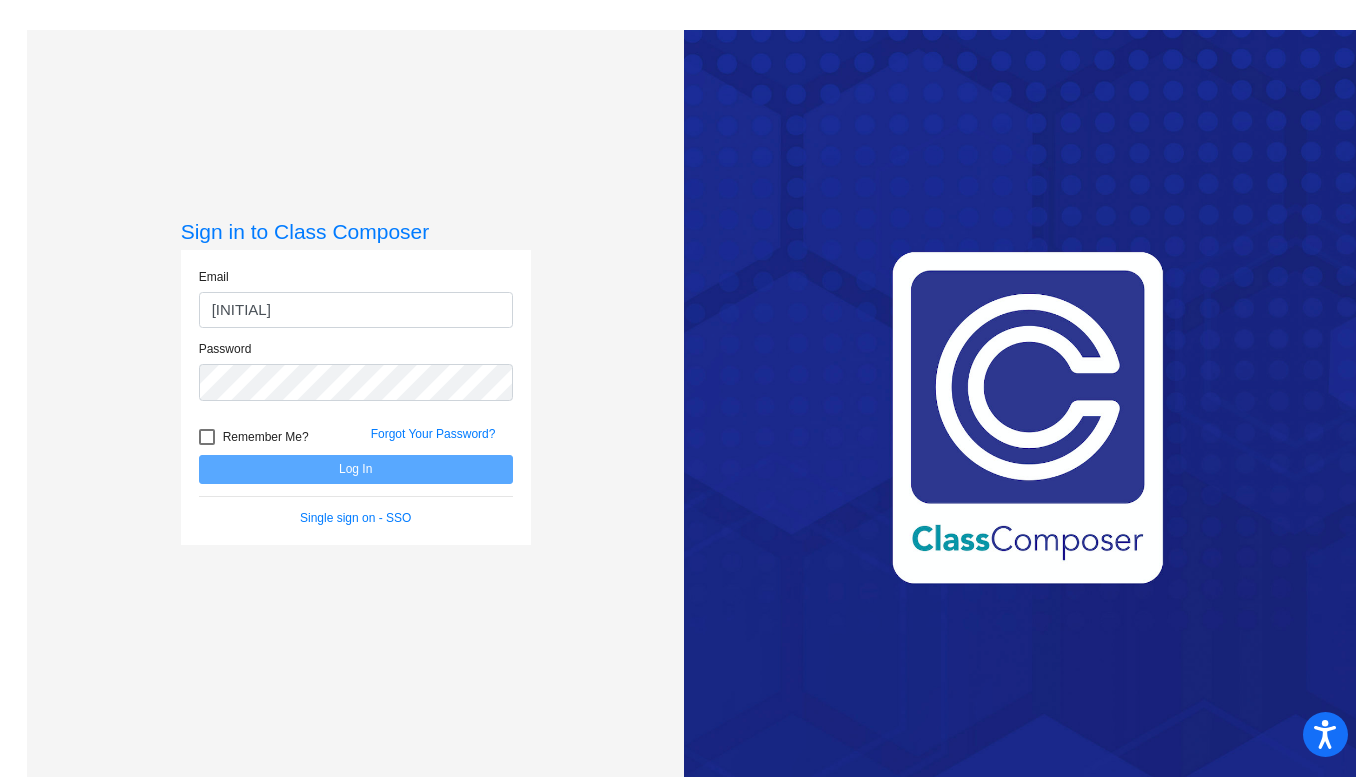type on "[EMAIL]" 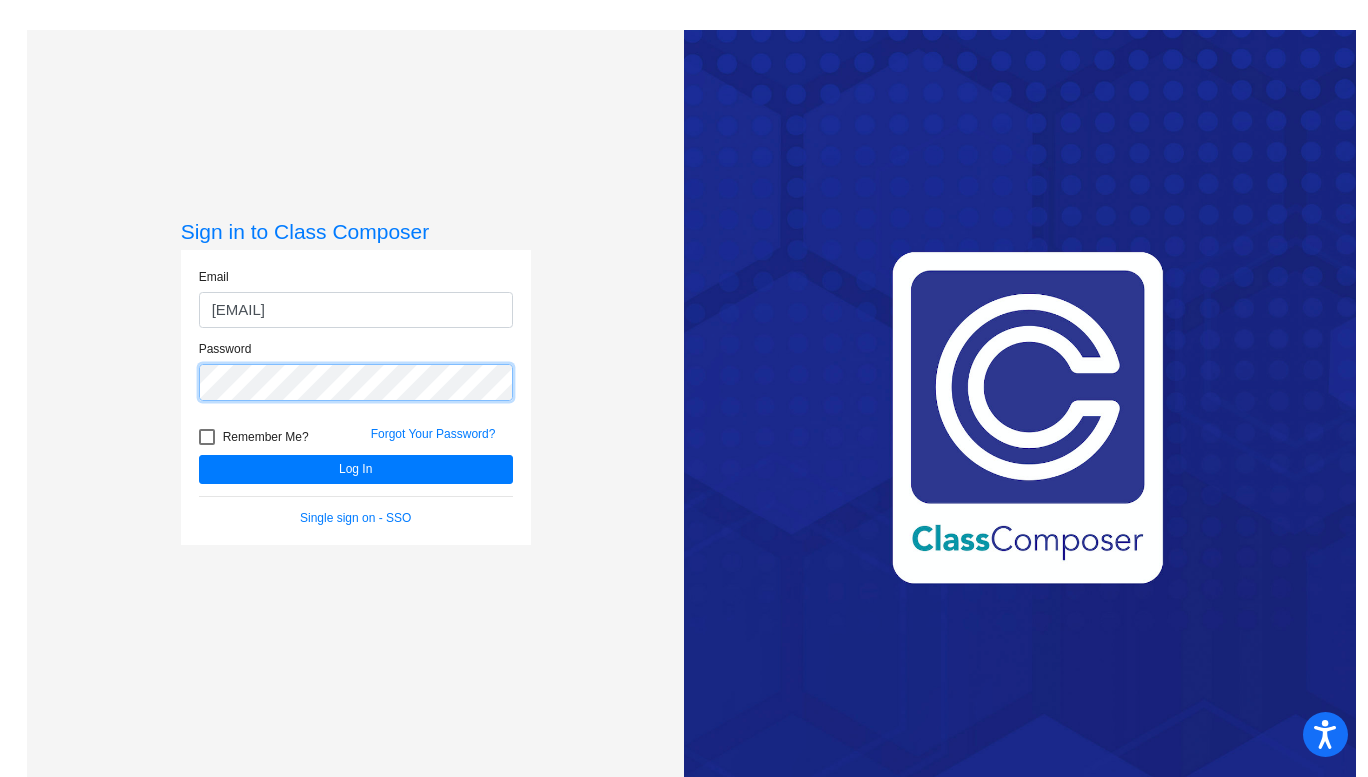 click on "Log In" 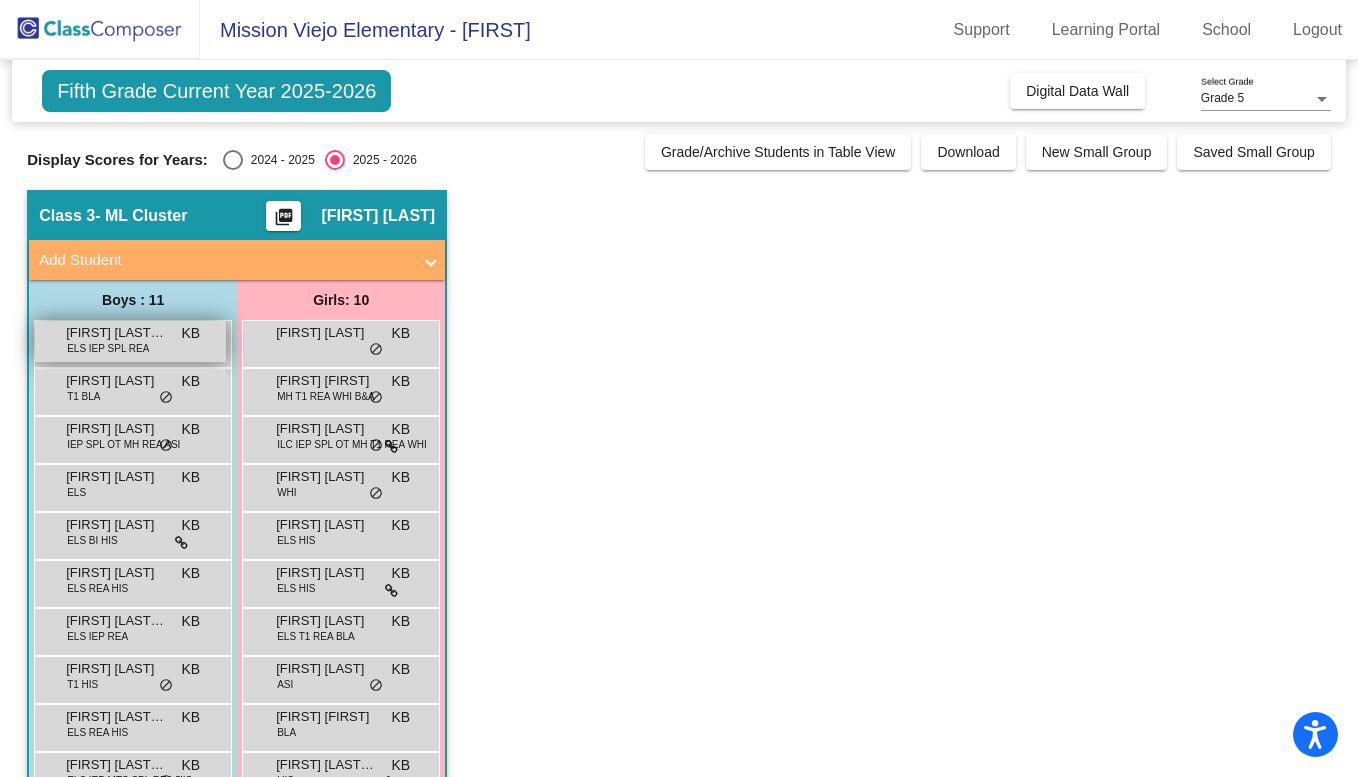 click on "ELS IEP SPL REA" at bounding box center [108, 348] 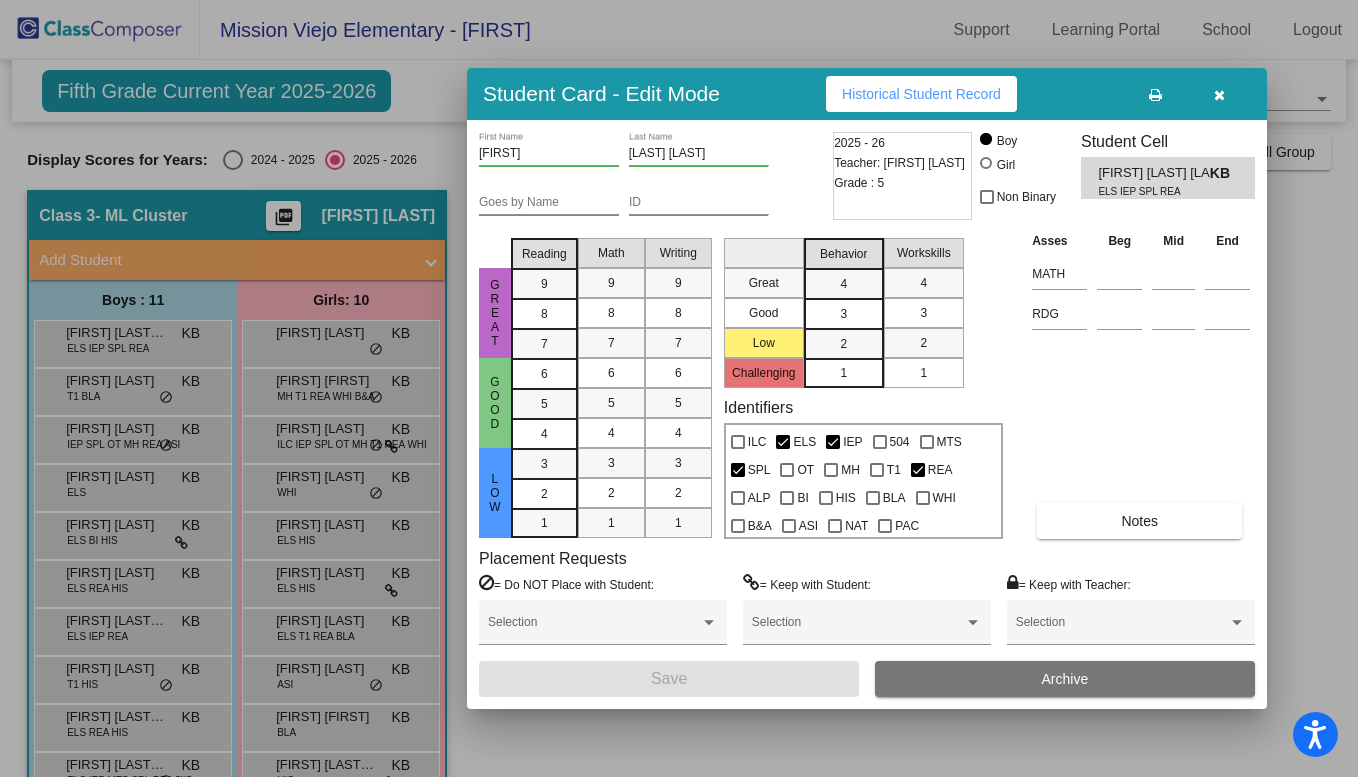 scroll, scrollTop: 0, scrollLeft: 0, axis: both 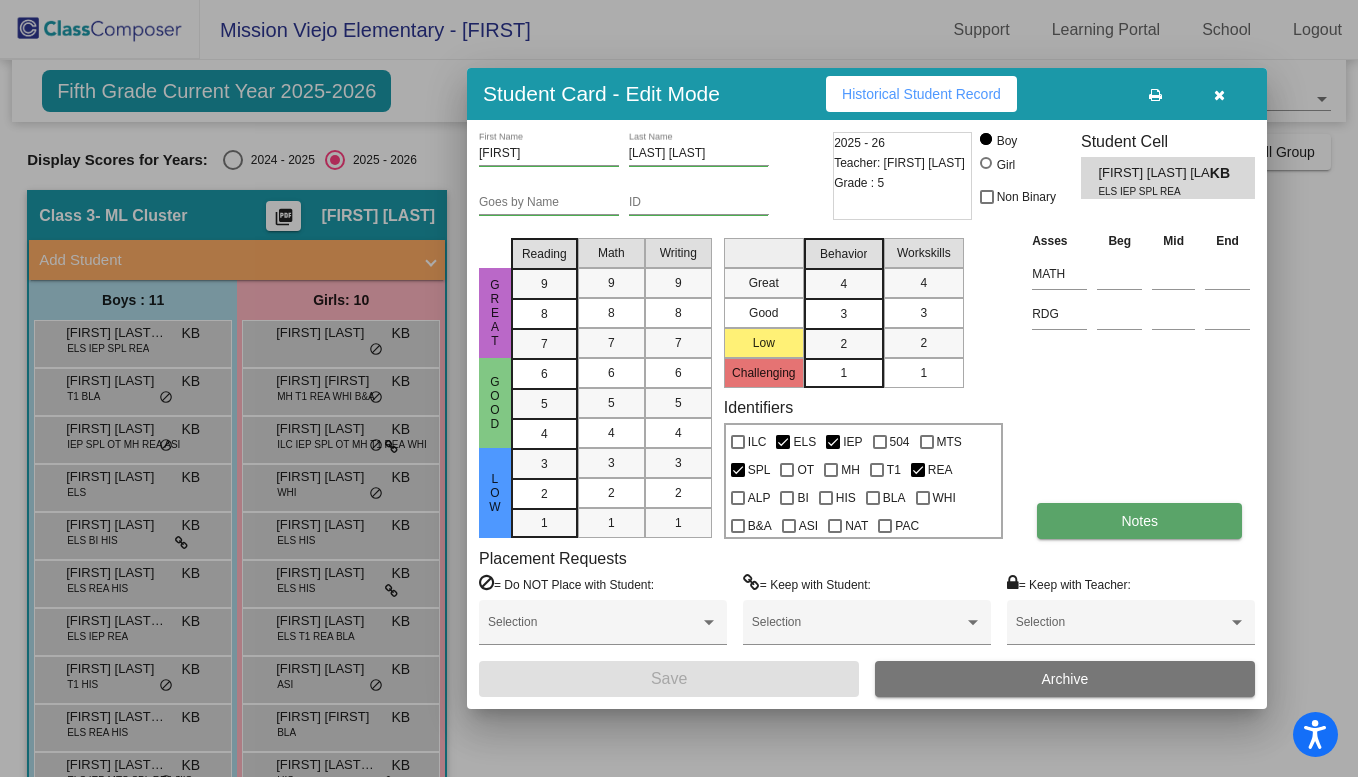 click on "Notes" at bounding box center (1139, 521) 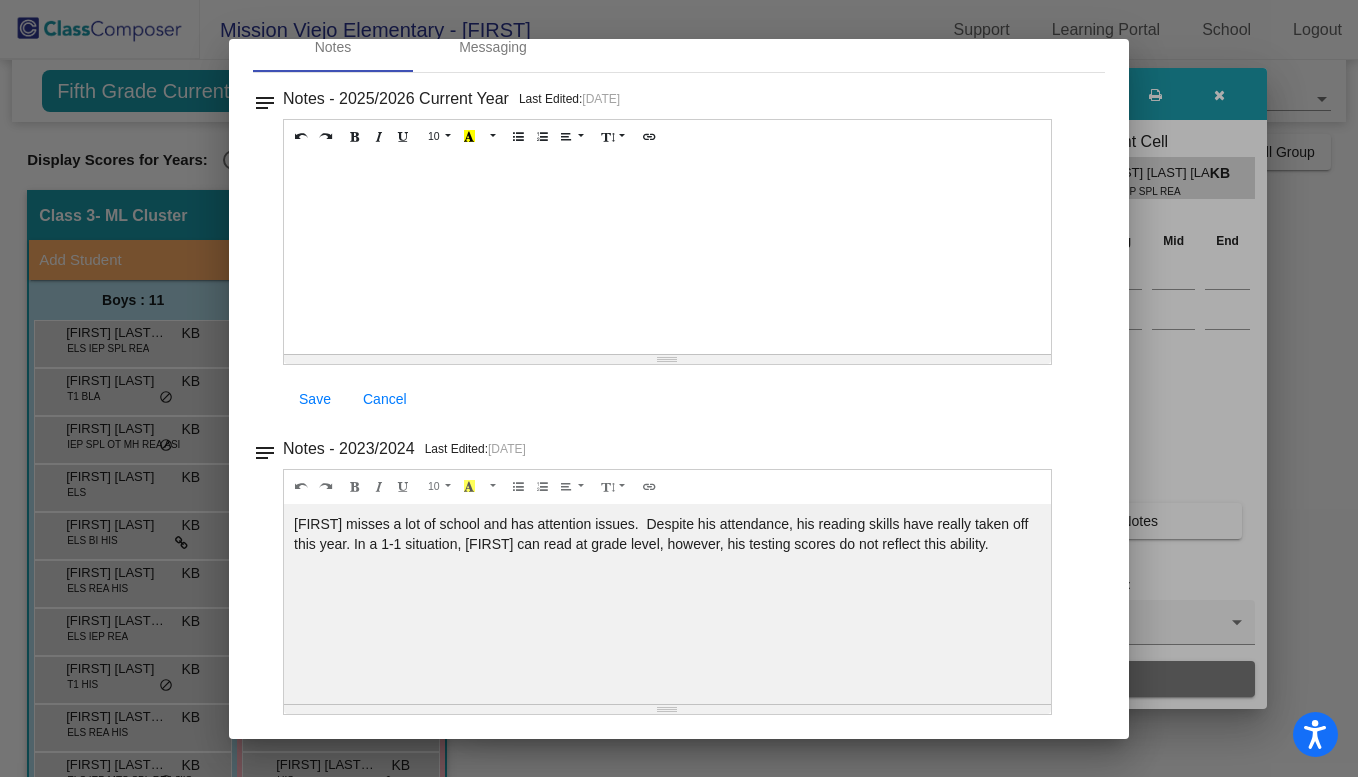 scroll, scrollTop: 0, scrollLeft: 0, axis: both 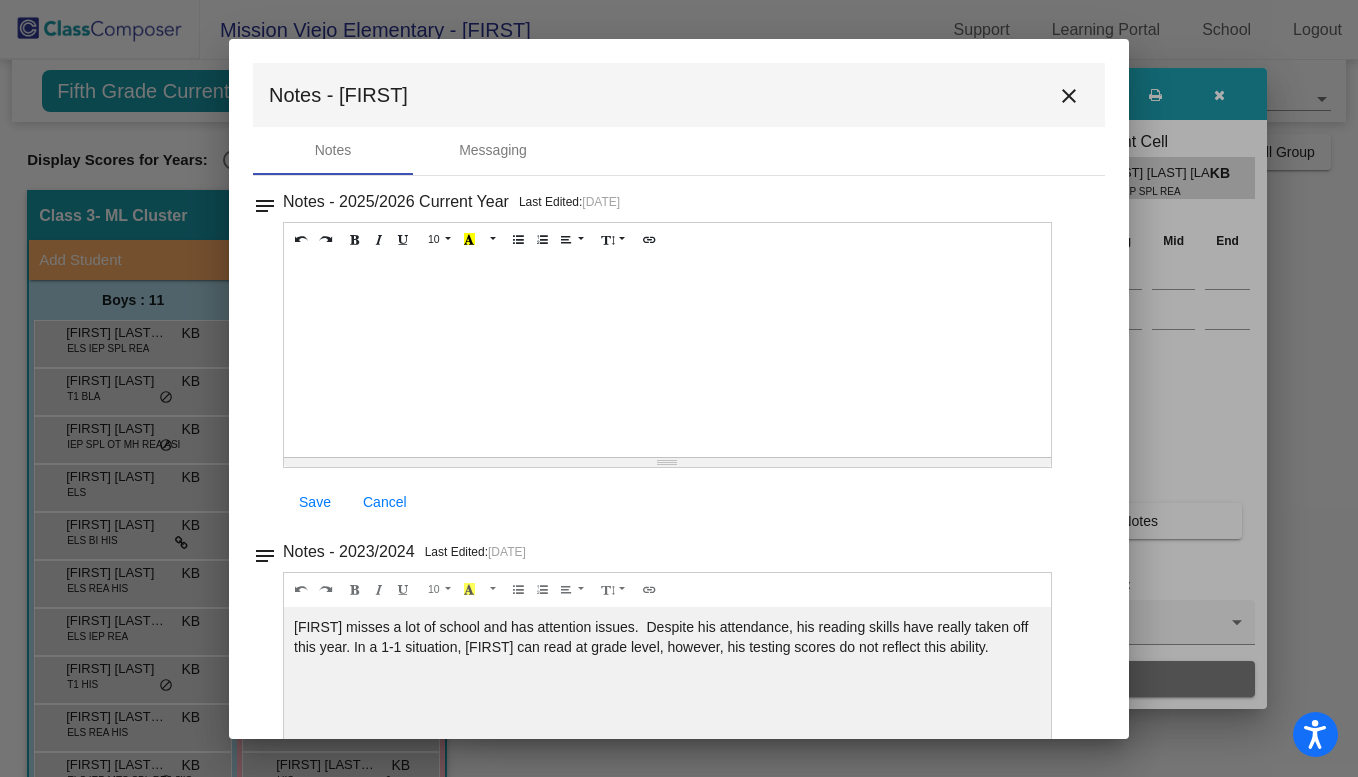 click on "close" at bounding box center (1069, 96) 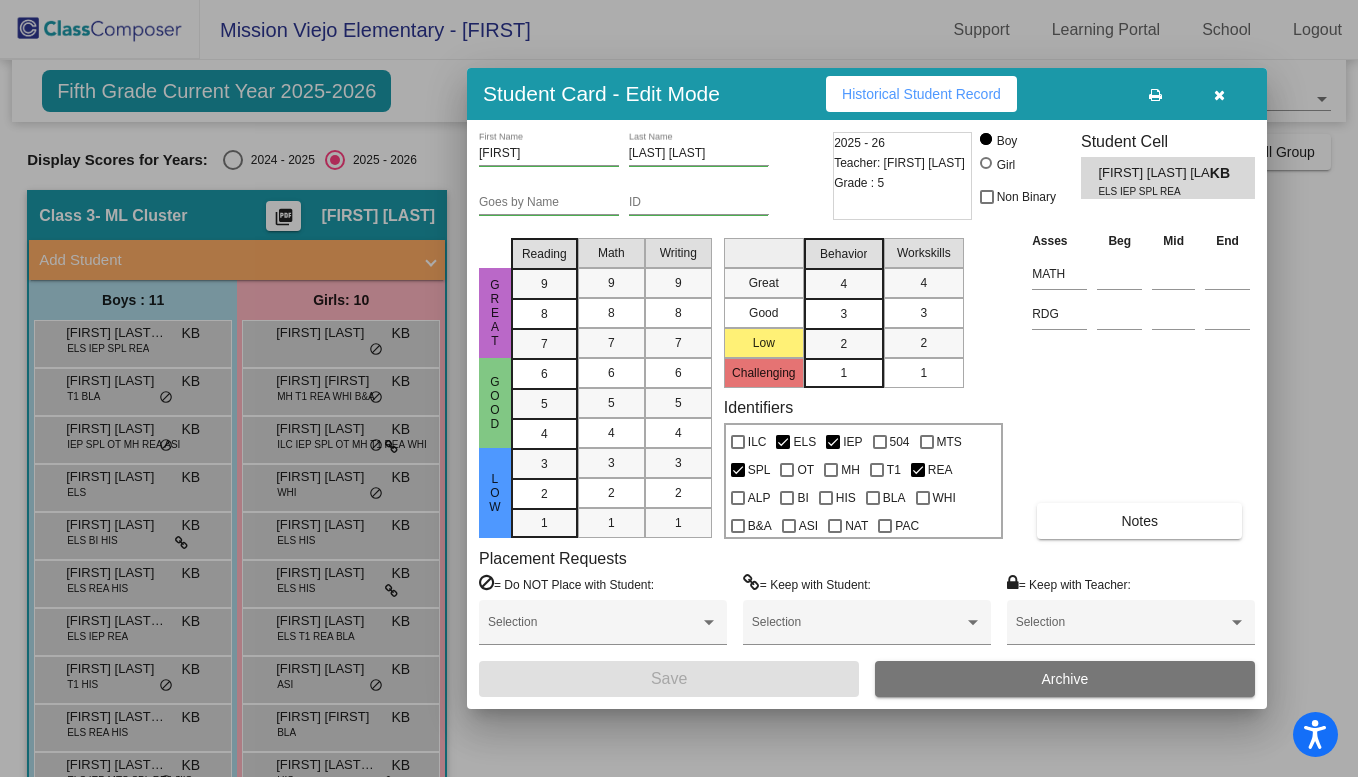 click at bounding box center (1219, 94) 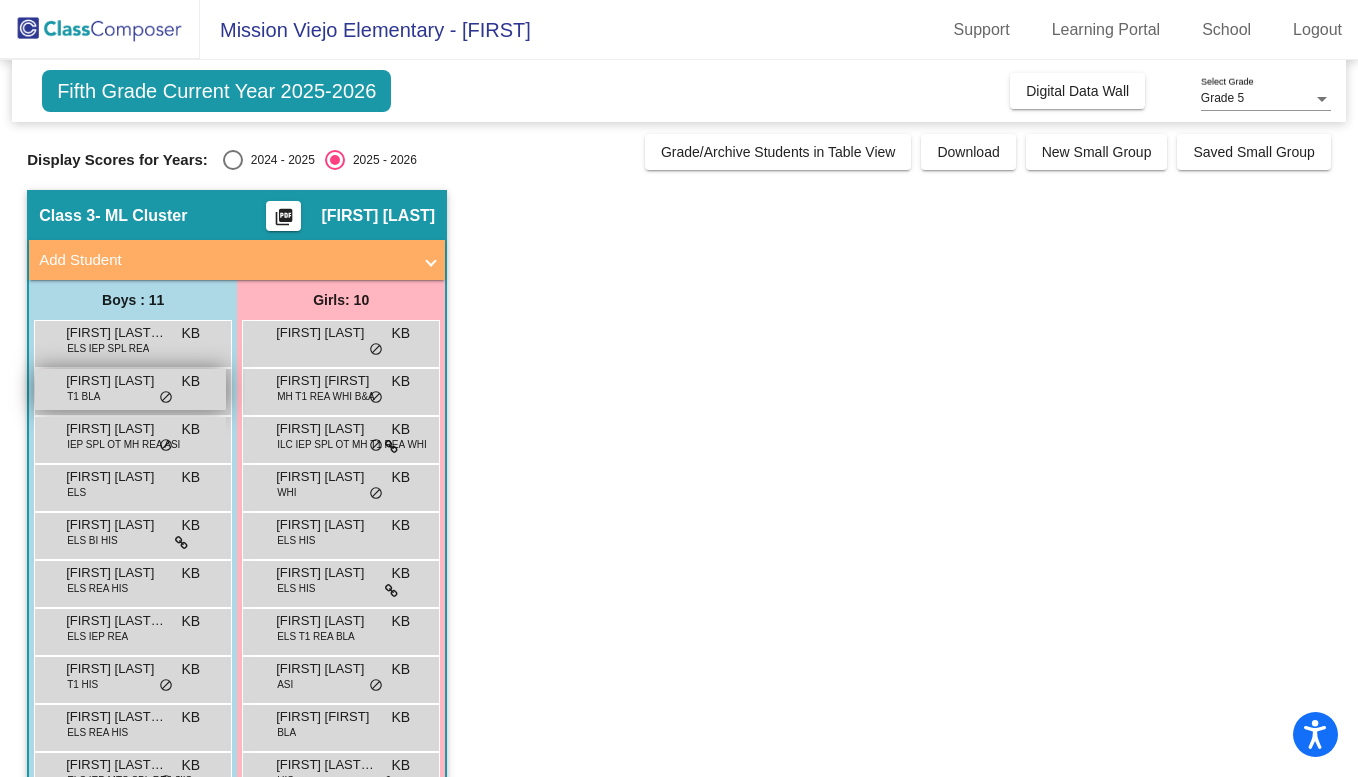 click on "[FIRST] [LAST]" at bounding box center (116, 381) 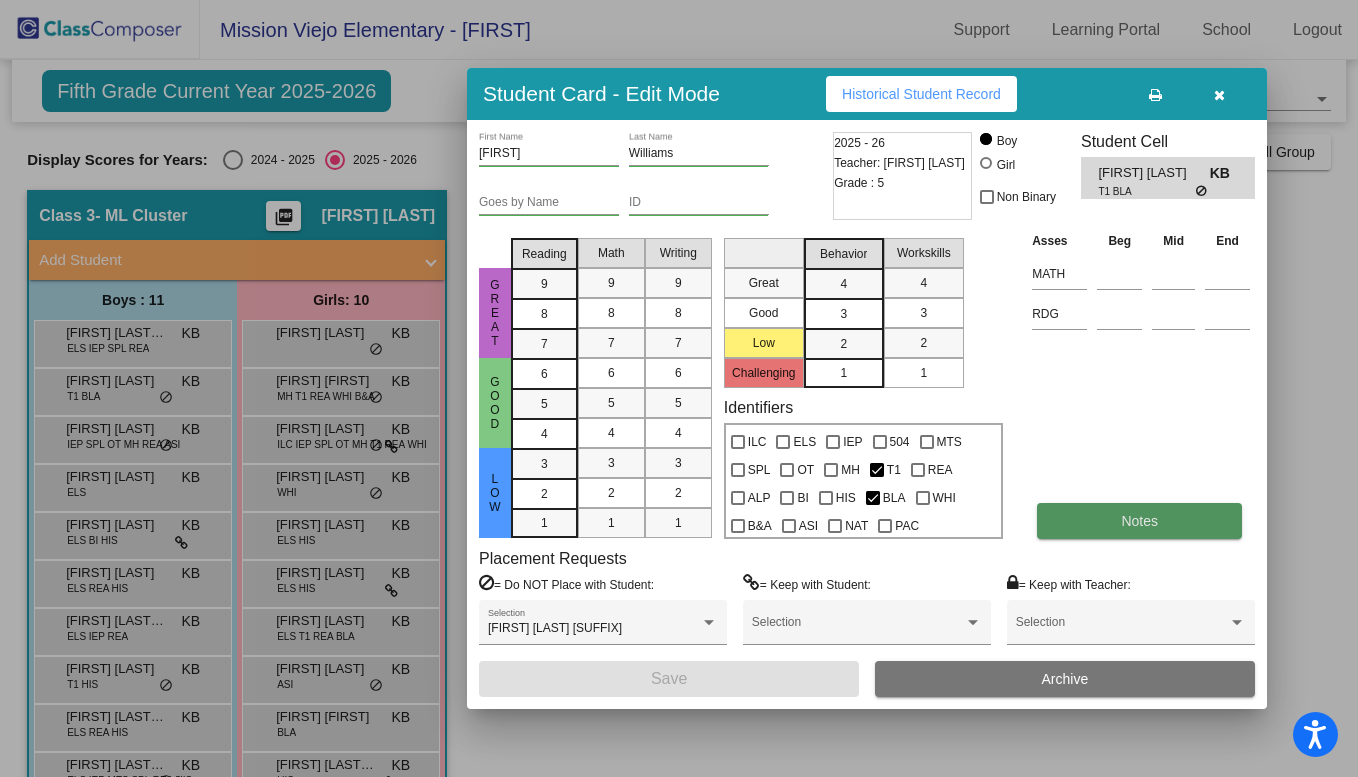click on "Notes" at bounding box center (1139, 521) 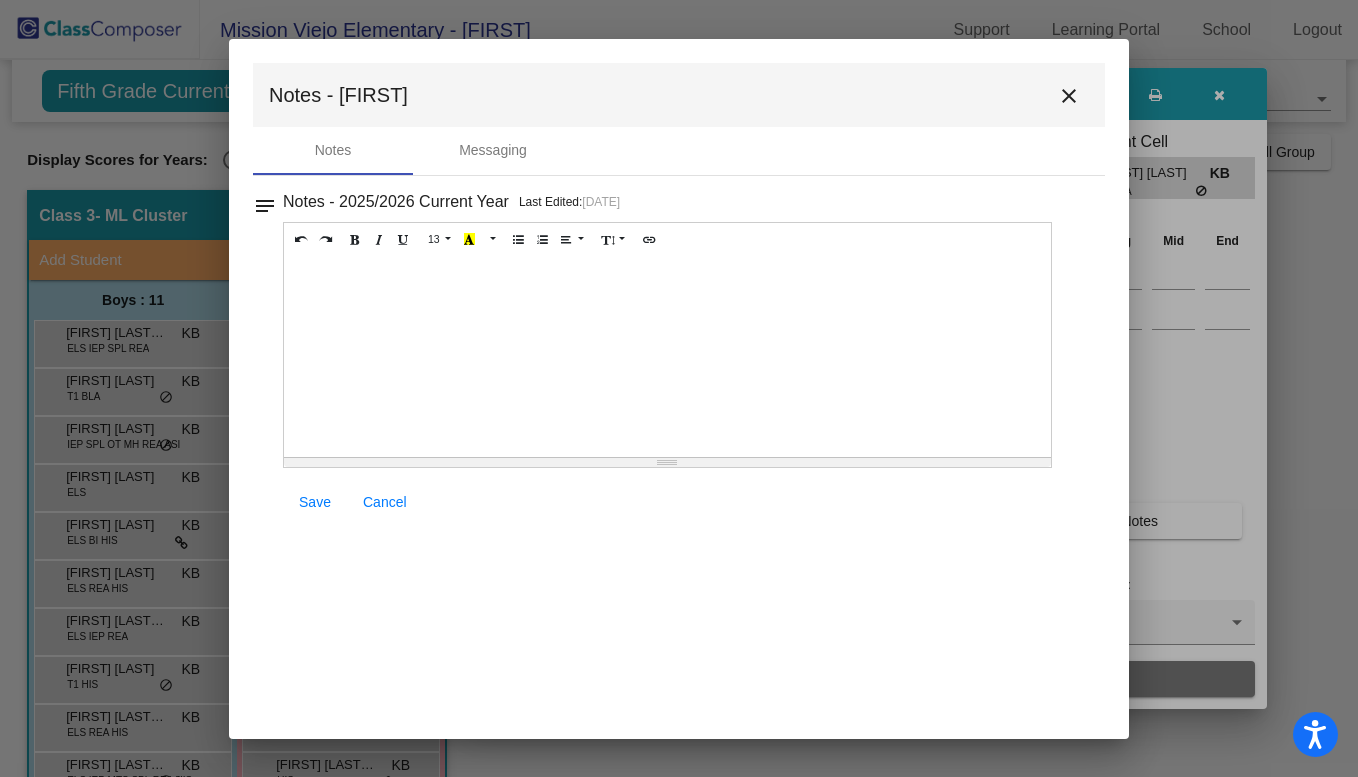 scroll, scrollTop: 0, scrollLeft: 0, axis: both 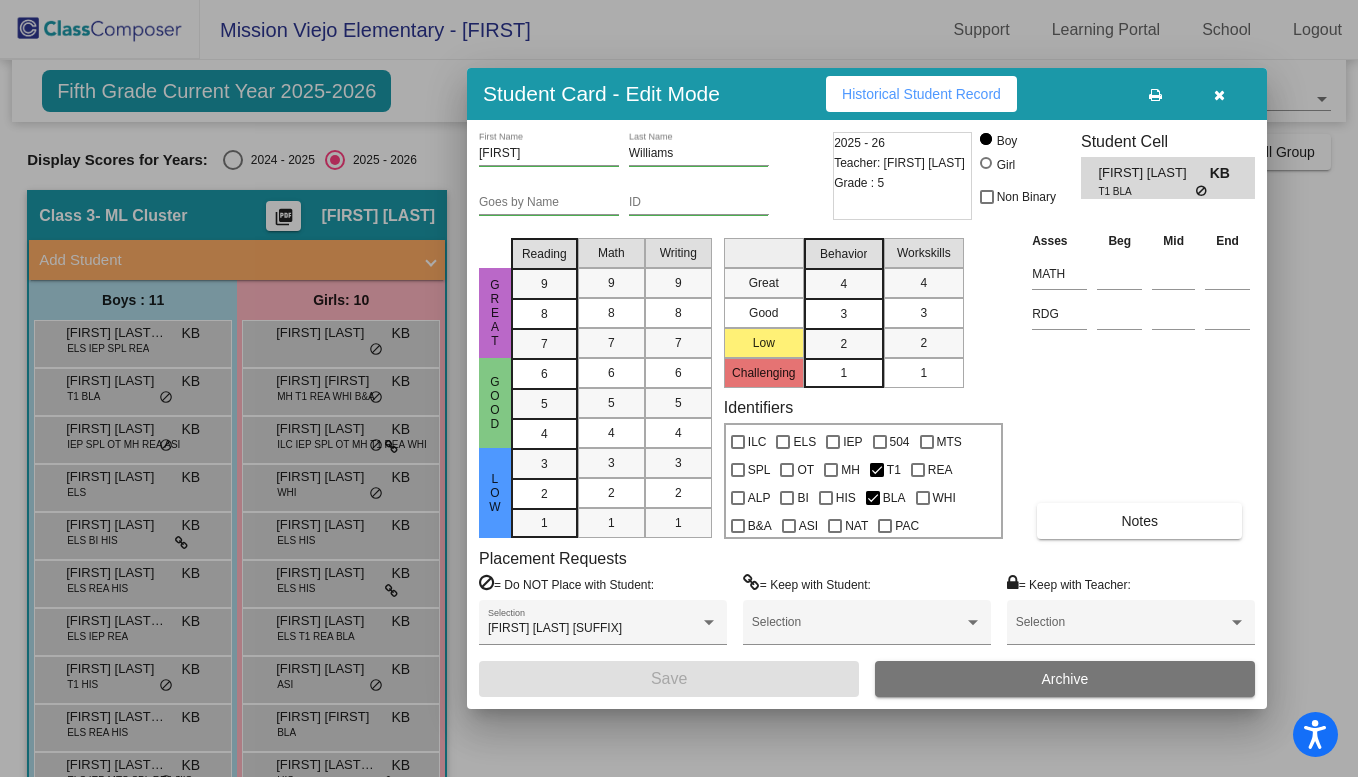 click on "Historical Student Record" at bounding box center [921, 94] 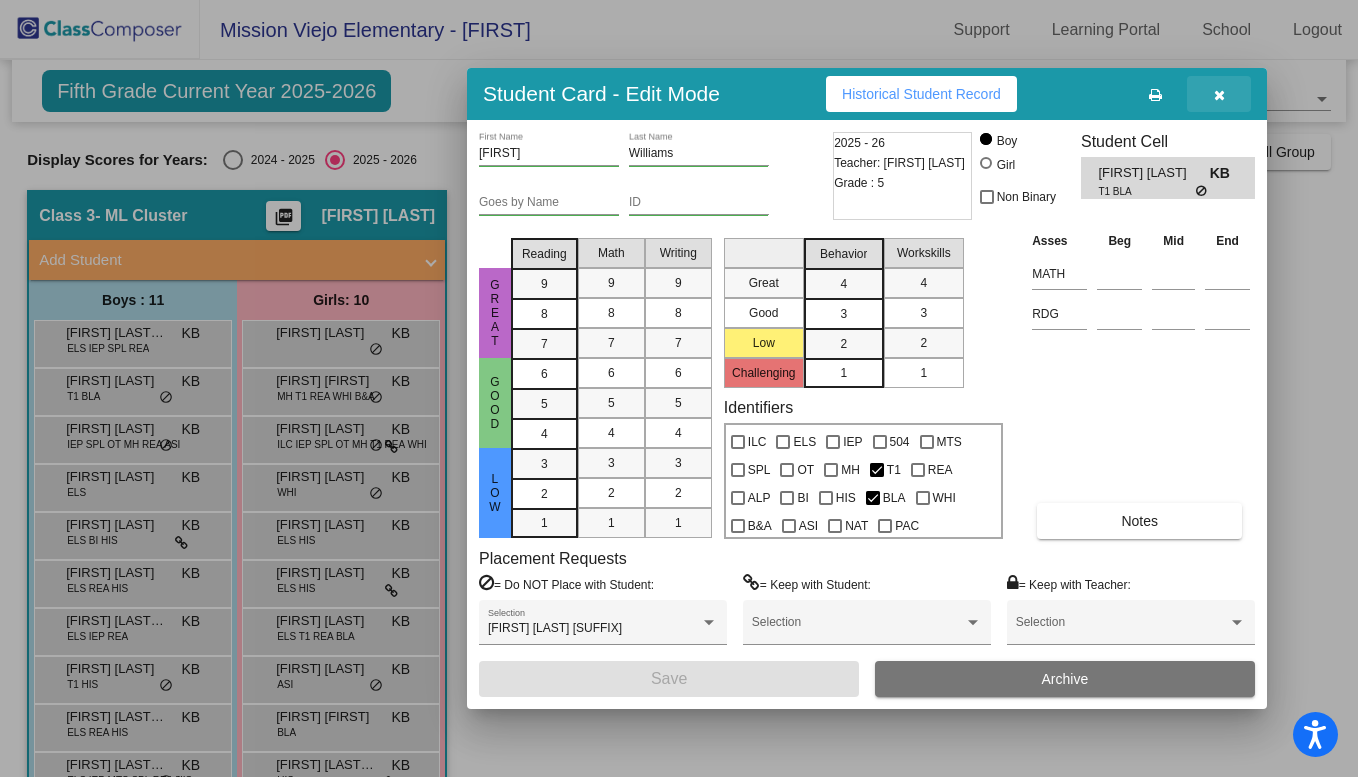click at bounding box center (1219, 95) 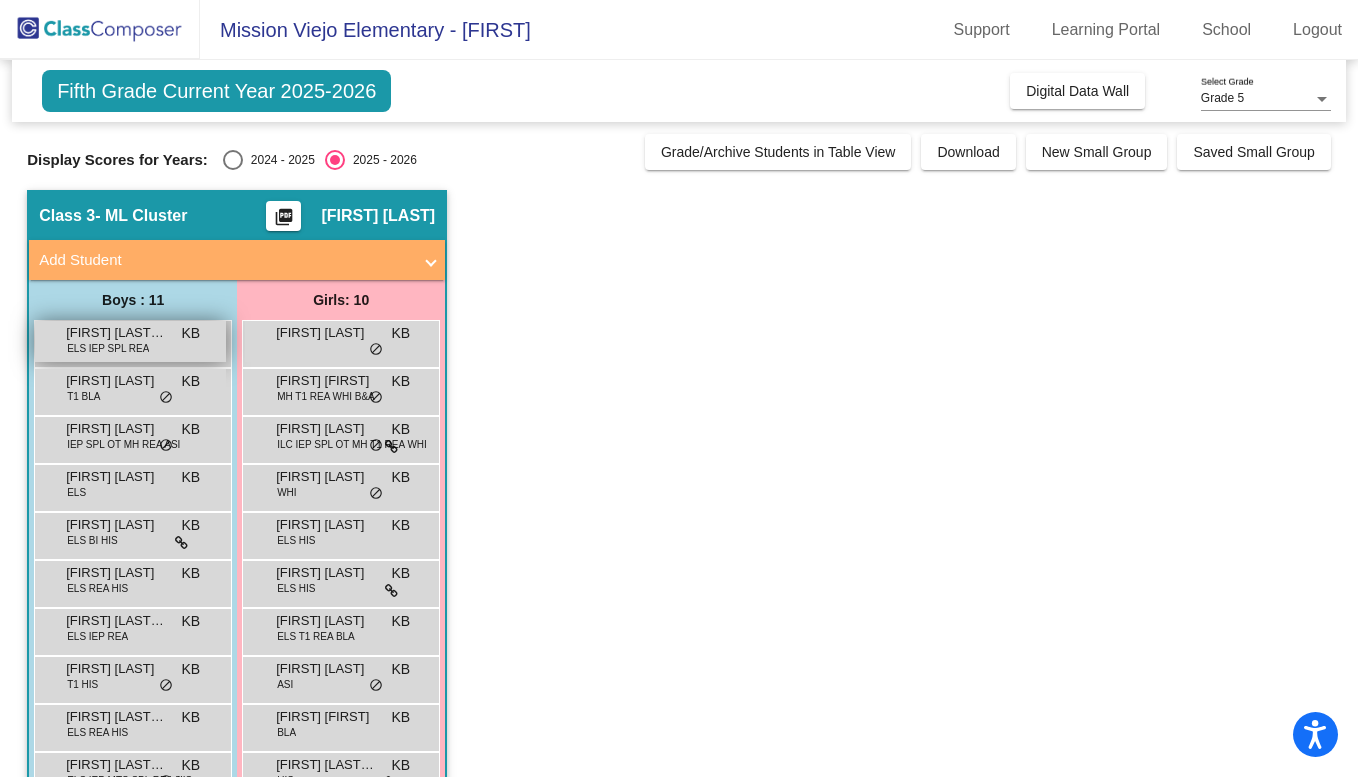 click on "ELS IEP SPL REA" at bounding box center (108, 348) 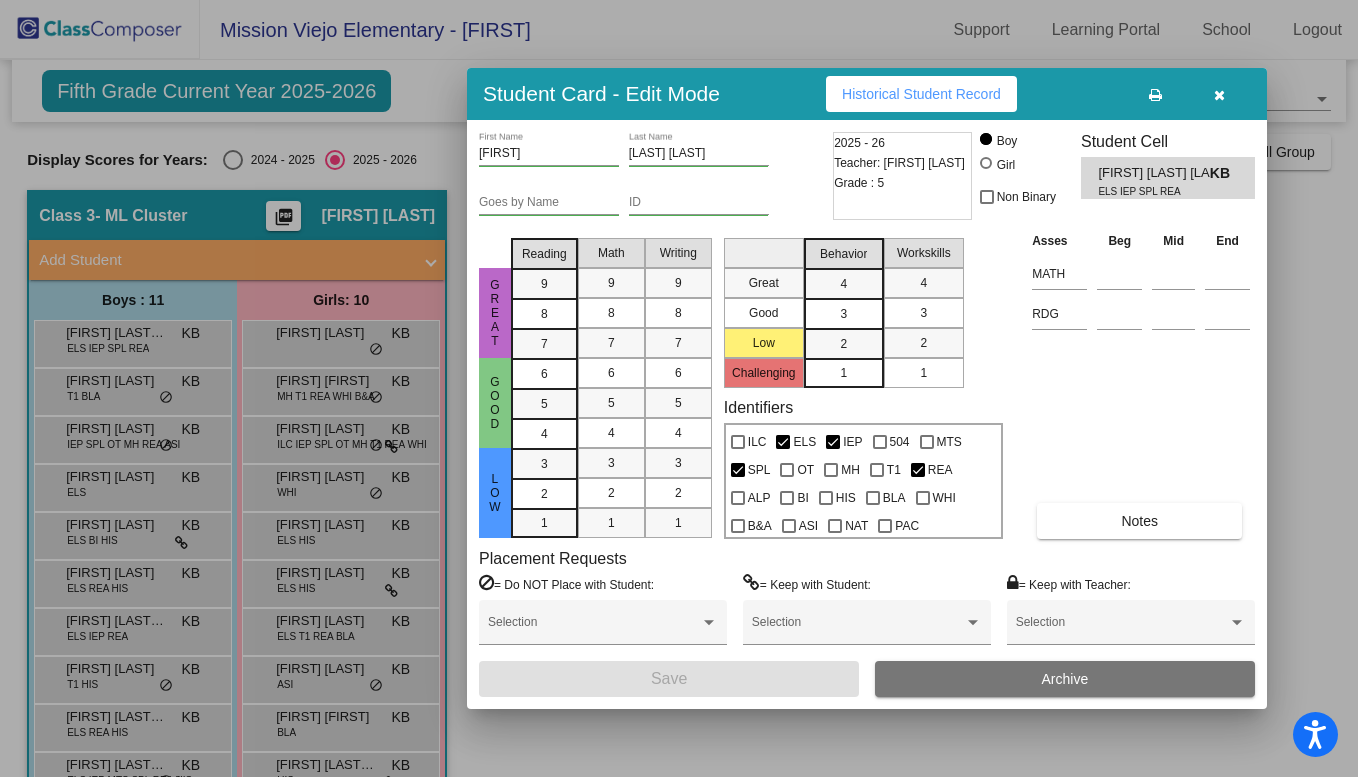 scroll, scrollTop: 0, scrollLeft: 0, axis: both 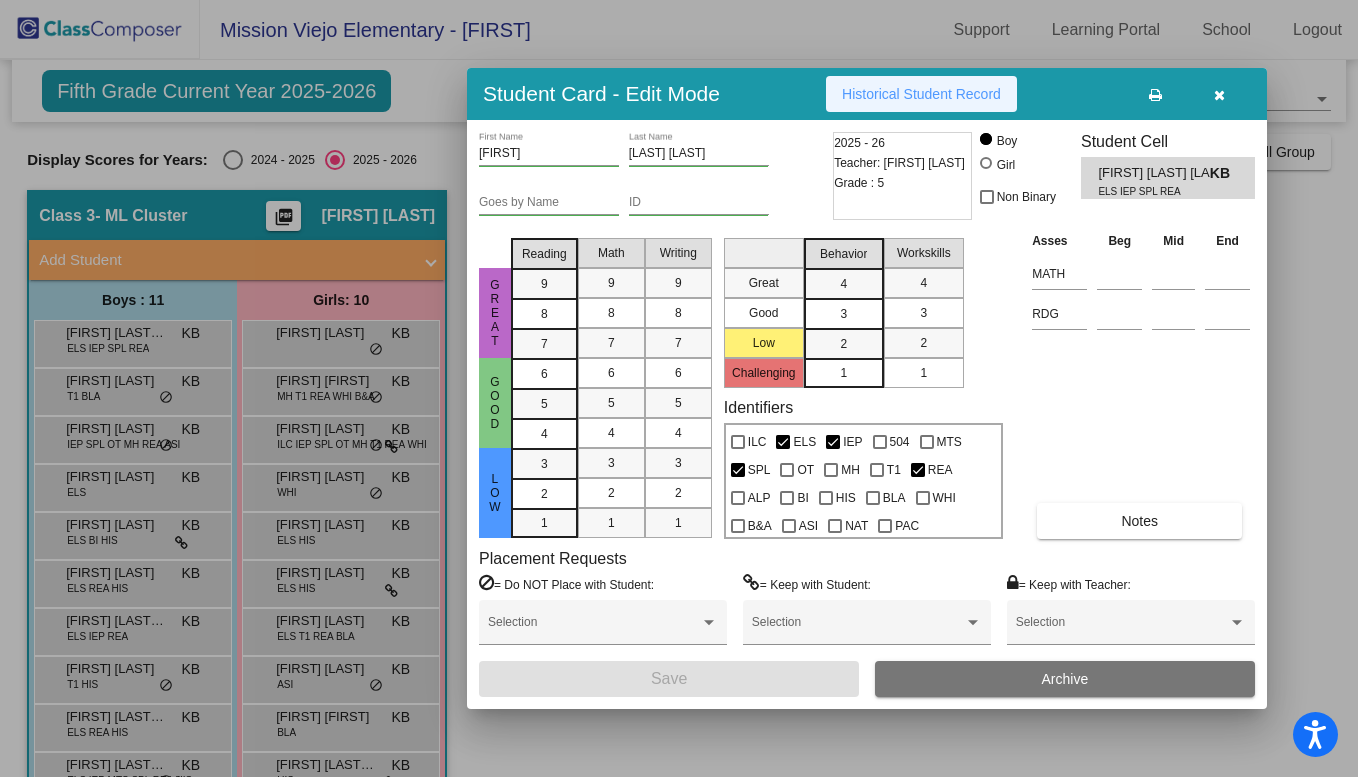 click on "Historical Student Record" at bounding box center [921, 94] 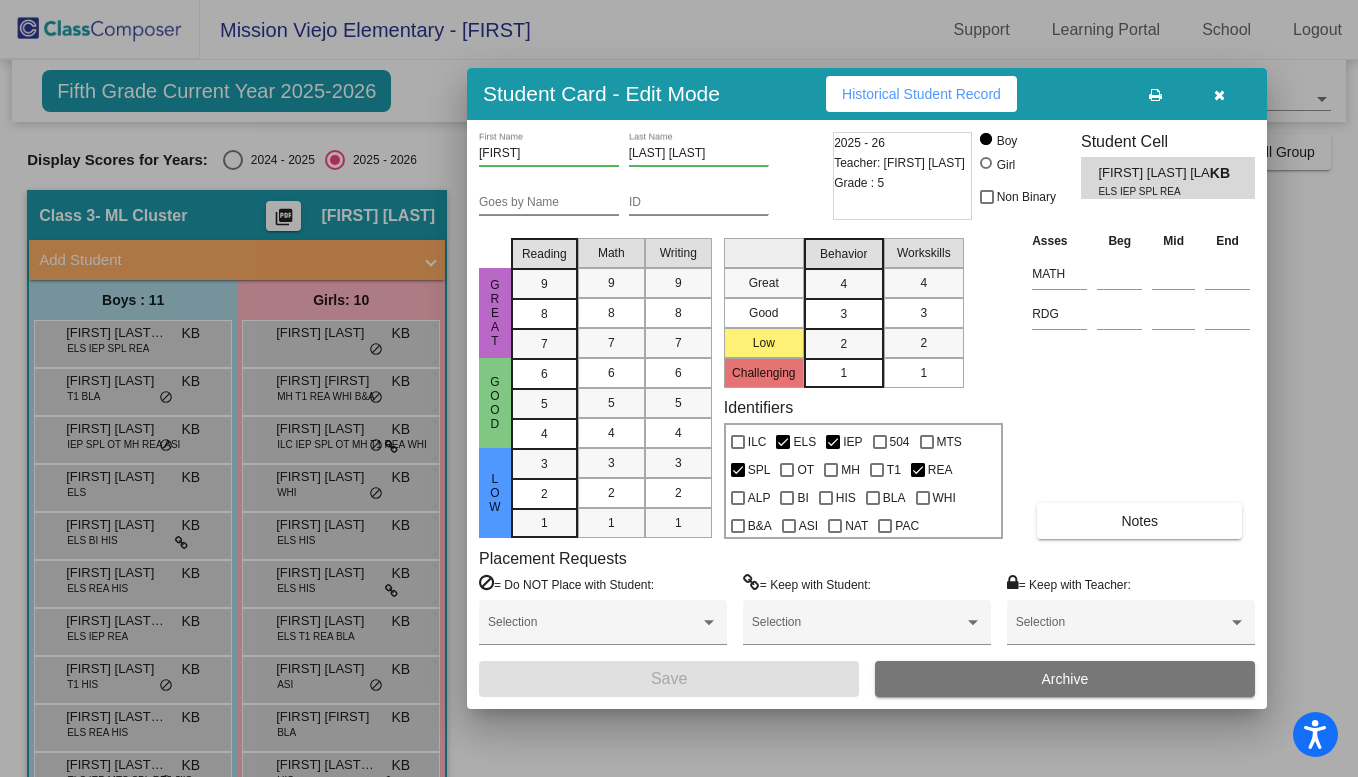 click at bounding box center [1219, 94] 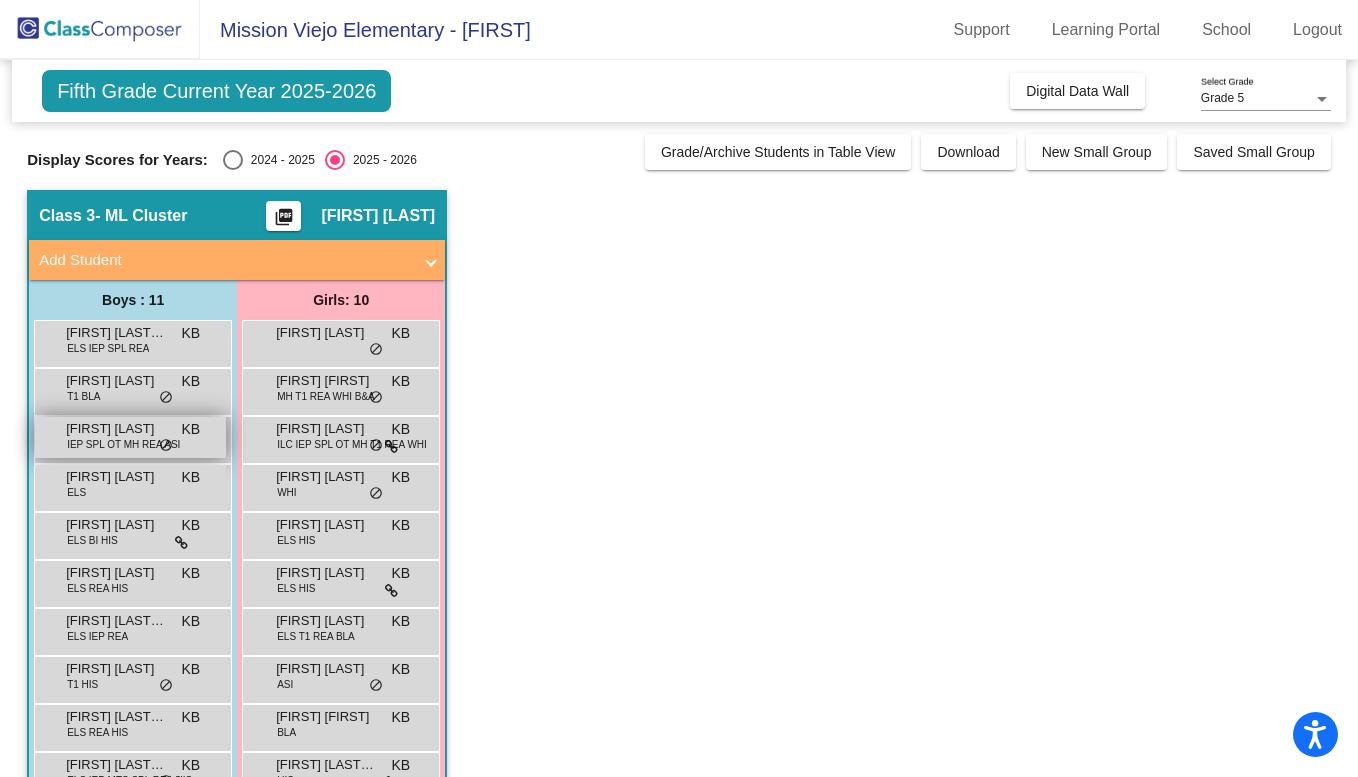 click on "[FIRST] [LAST] IEP SPL OT MH REA ASI KB lock do_not_disturb_alt" at bounding box center [130, 437] 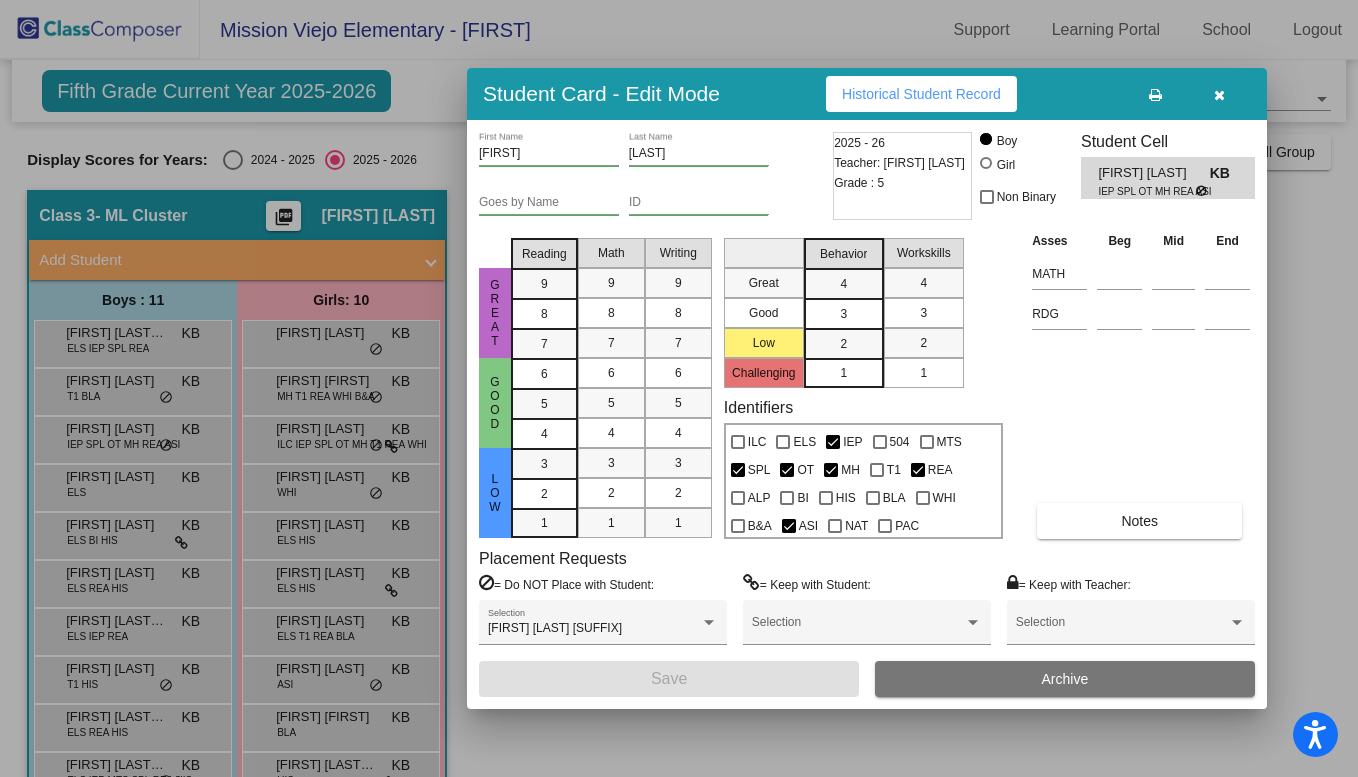 click at bounding box center (1219, 95) 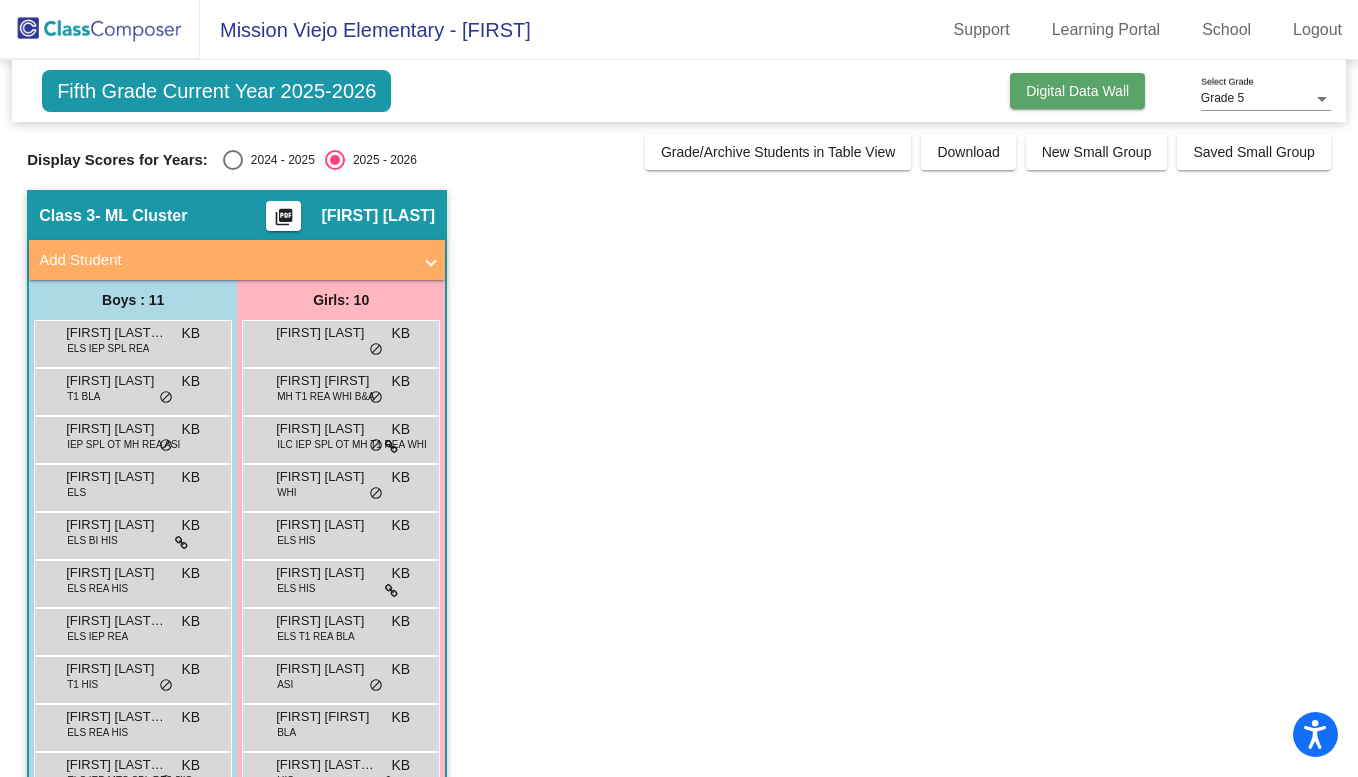 click on "Digital Data Wall" 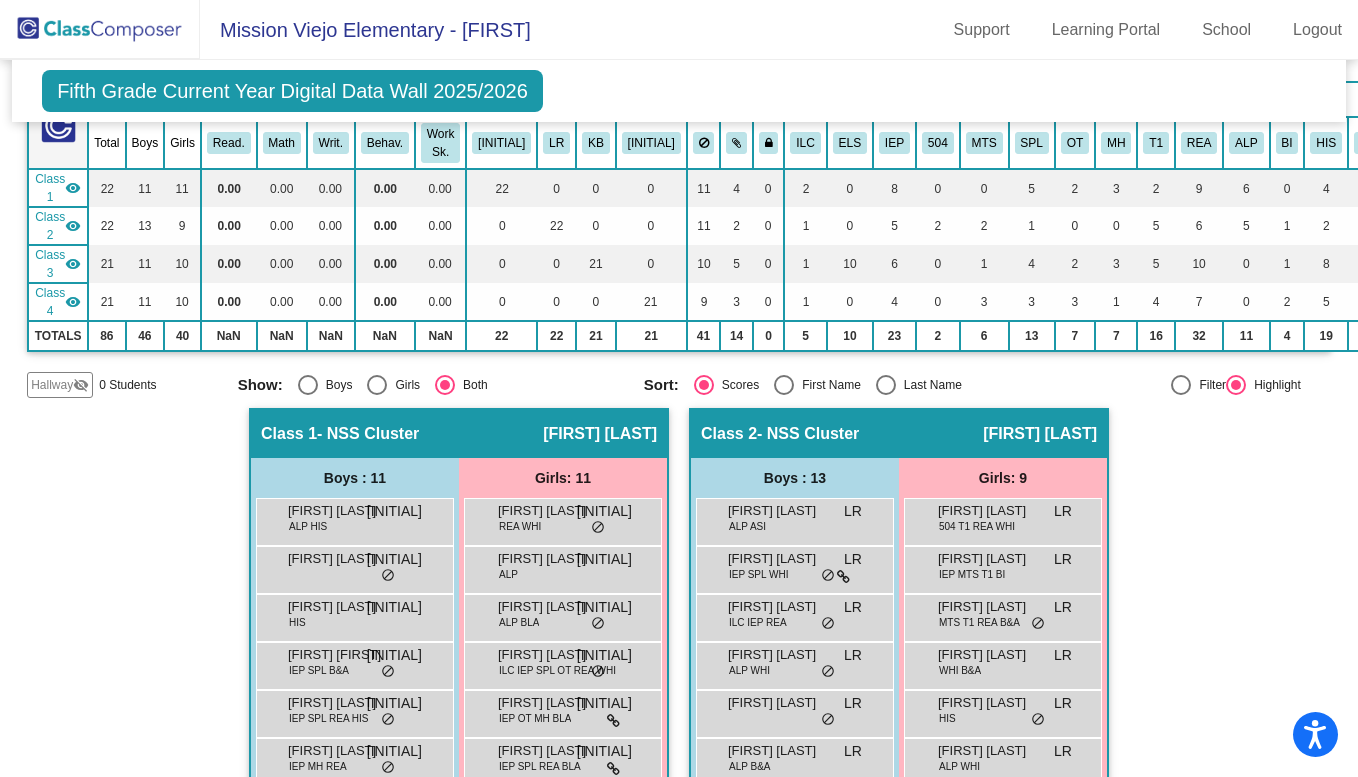 scroll, scrollTop: 0, scrollLeft: 0, axis: both 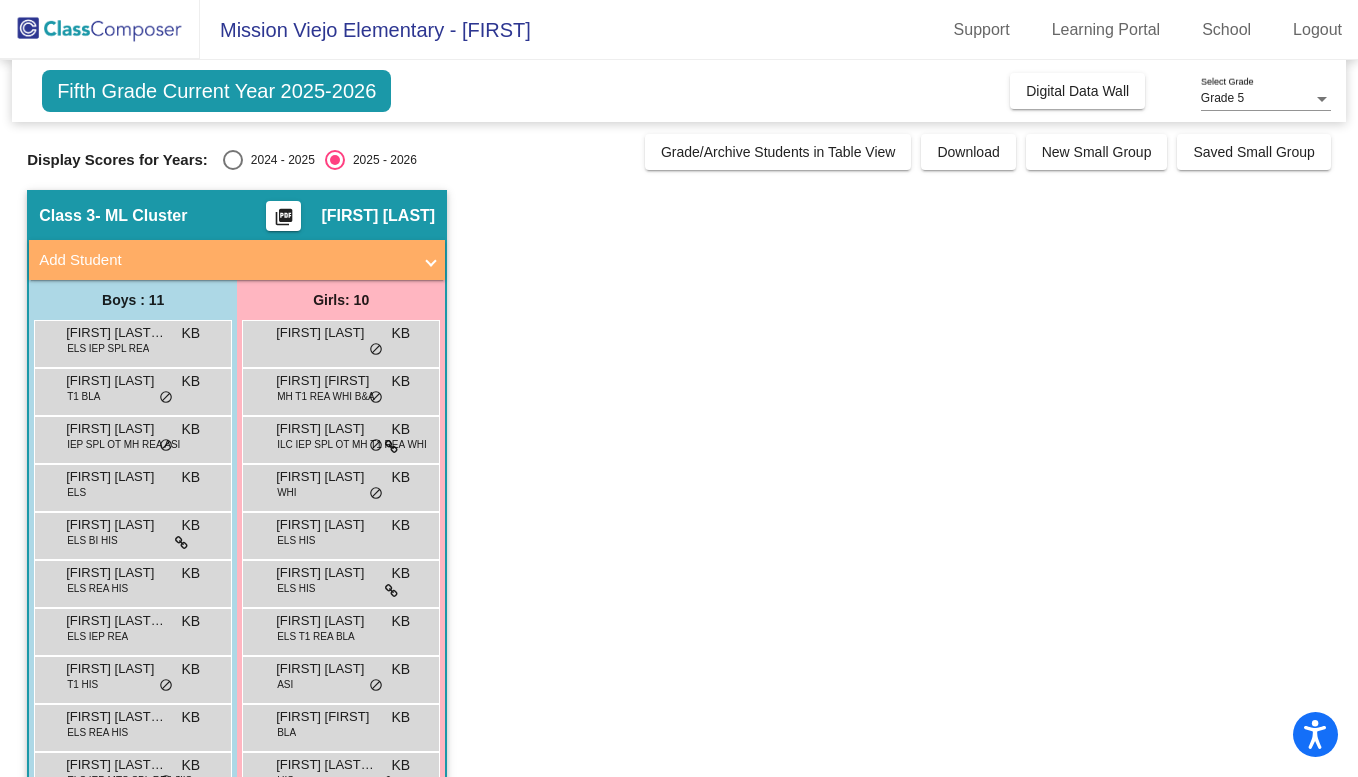 click on "Fifth Grade Current Year 2025-2026" 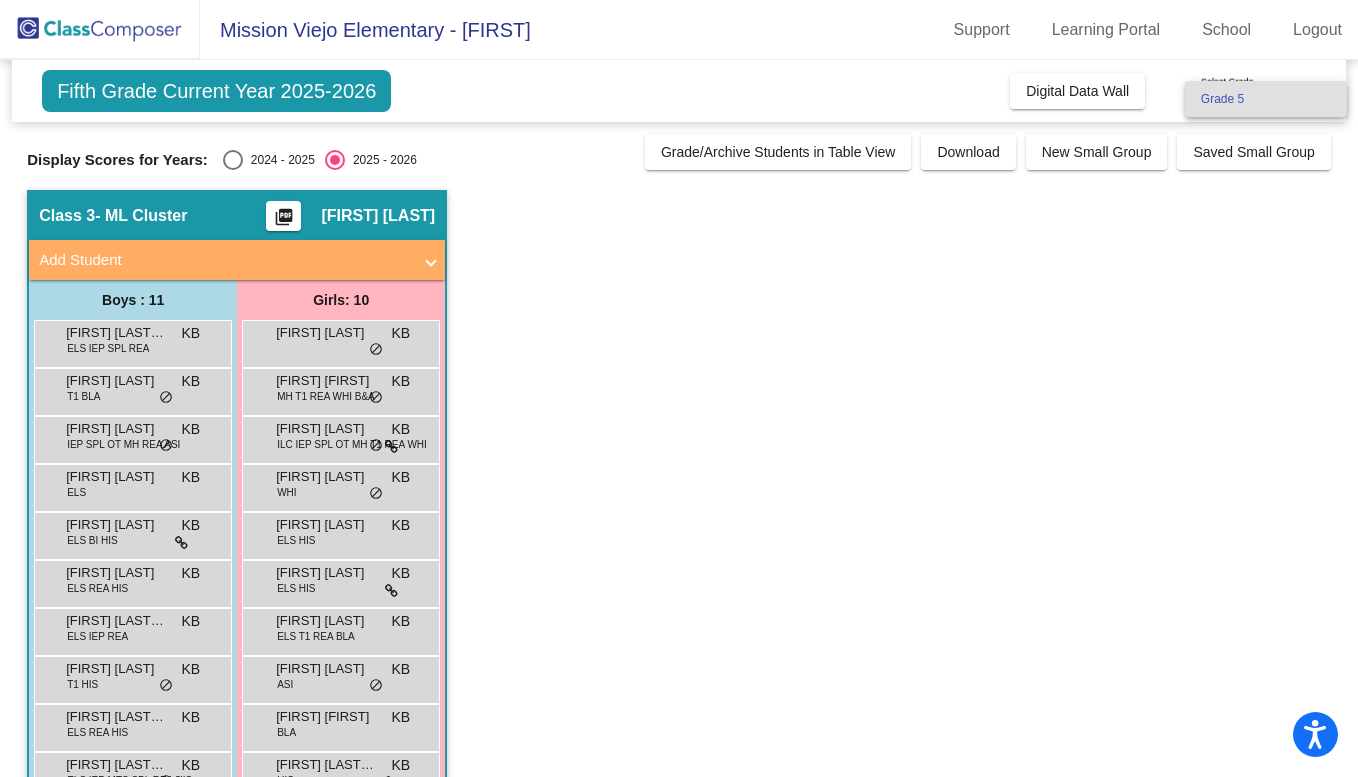click at bounding box center (679, 388) 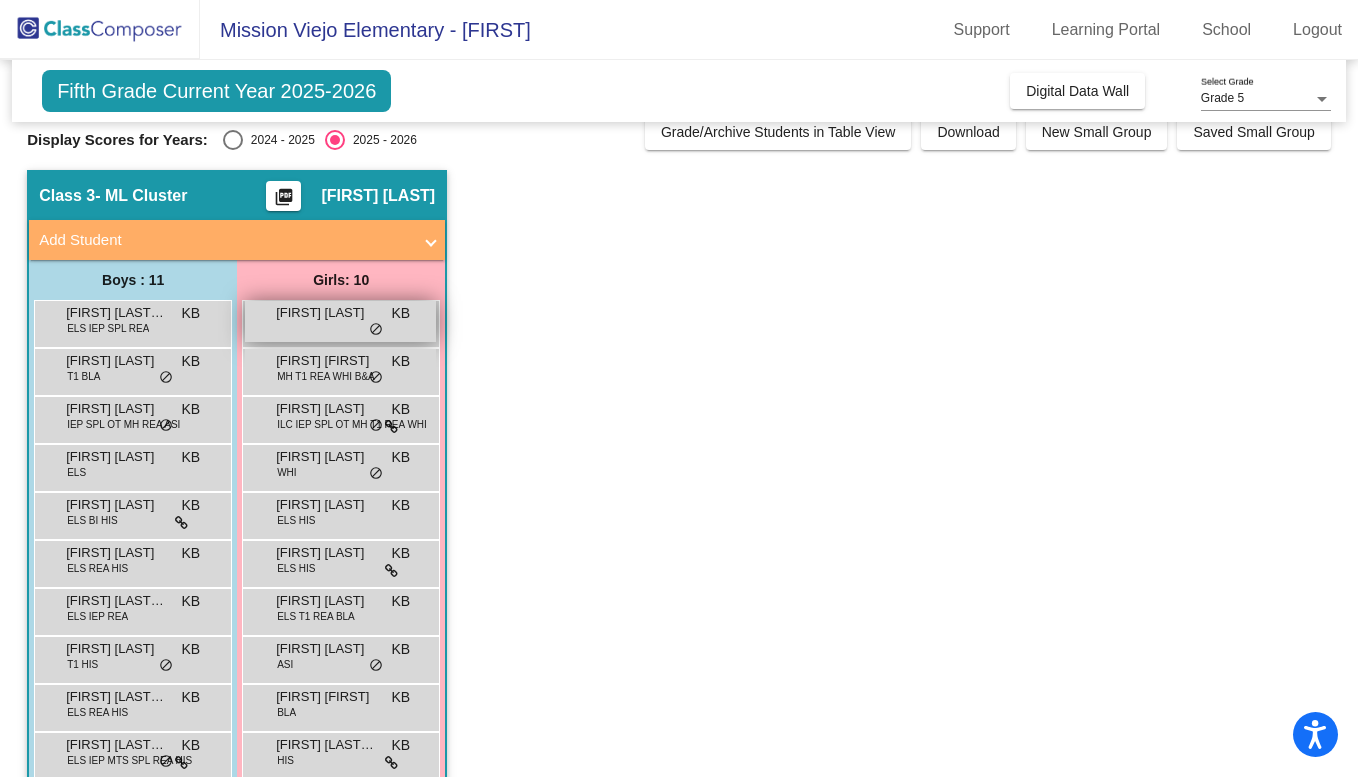 scroll, scrollTop: 103, scrollLeft: 0, axis: vertical 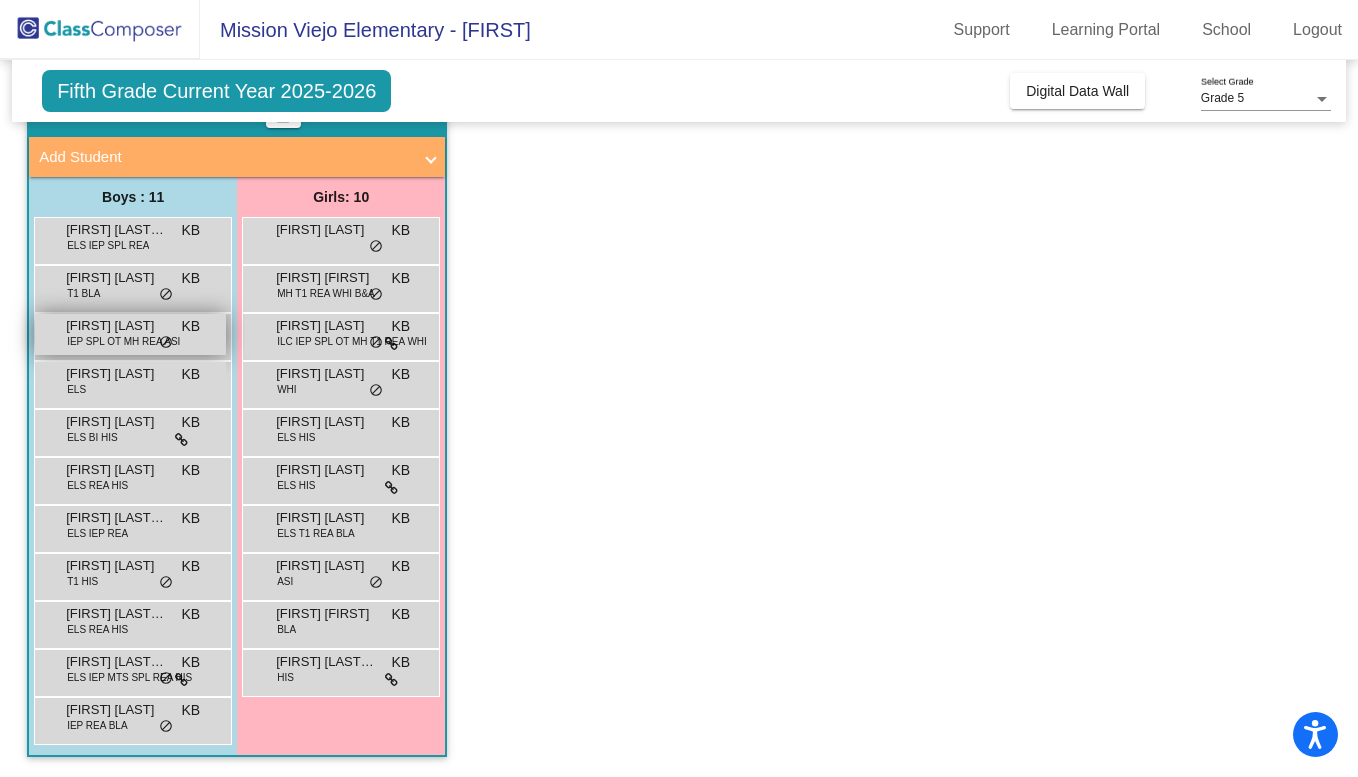 click on "IEP SPL OT MH REA ASI" at bounding box center (123, 341) 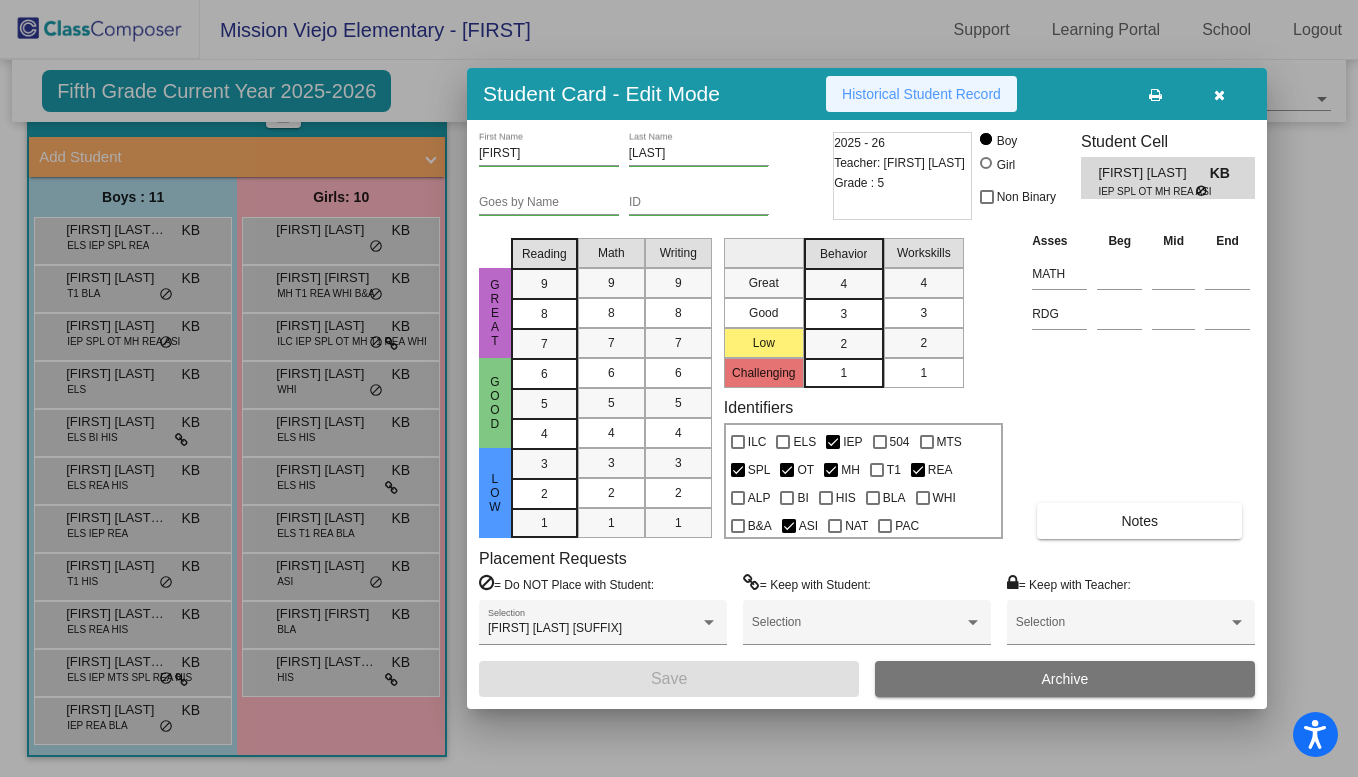 click on "Historical Student Record" at bounding box center [921, 94] 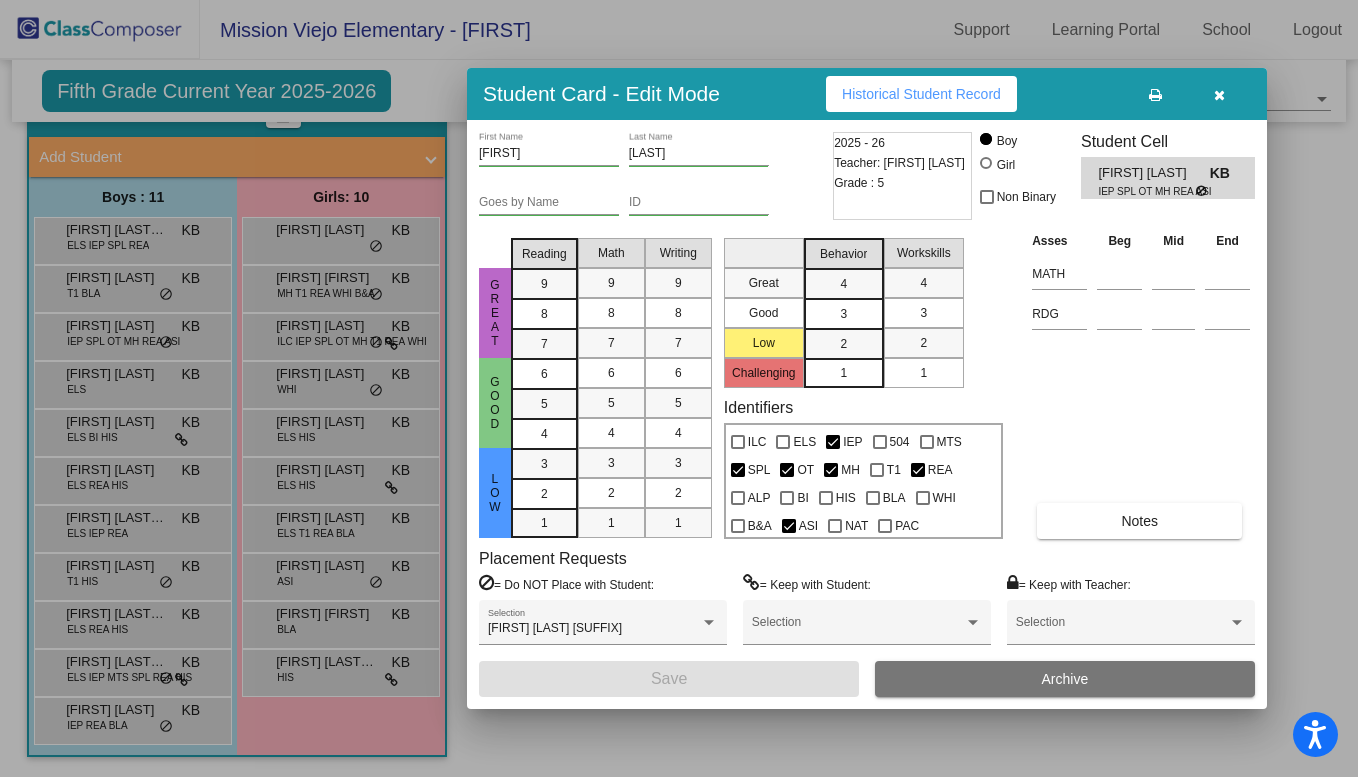 click at bounding box center [1219, 95] 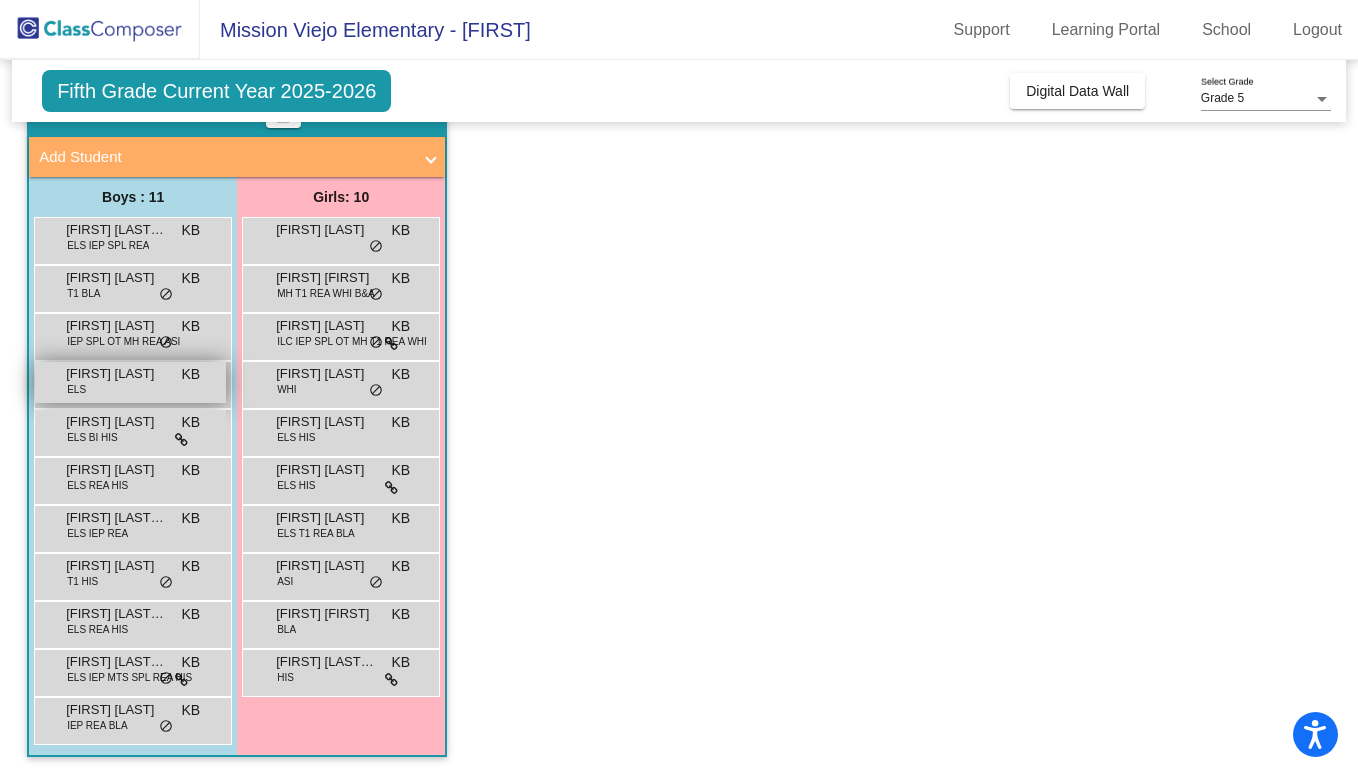 click on "[FIRST] [LAST]" at bounding box center [116, 374] 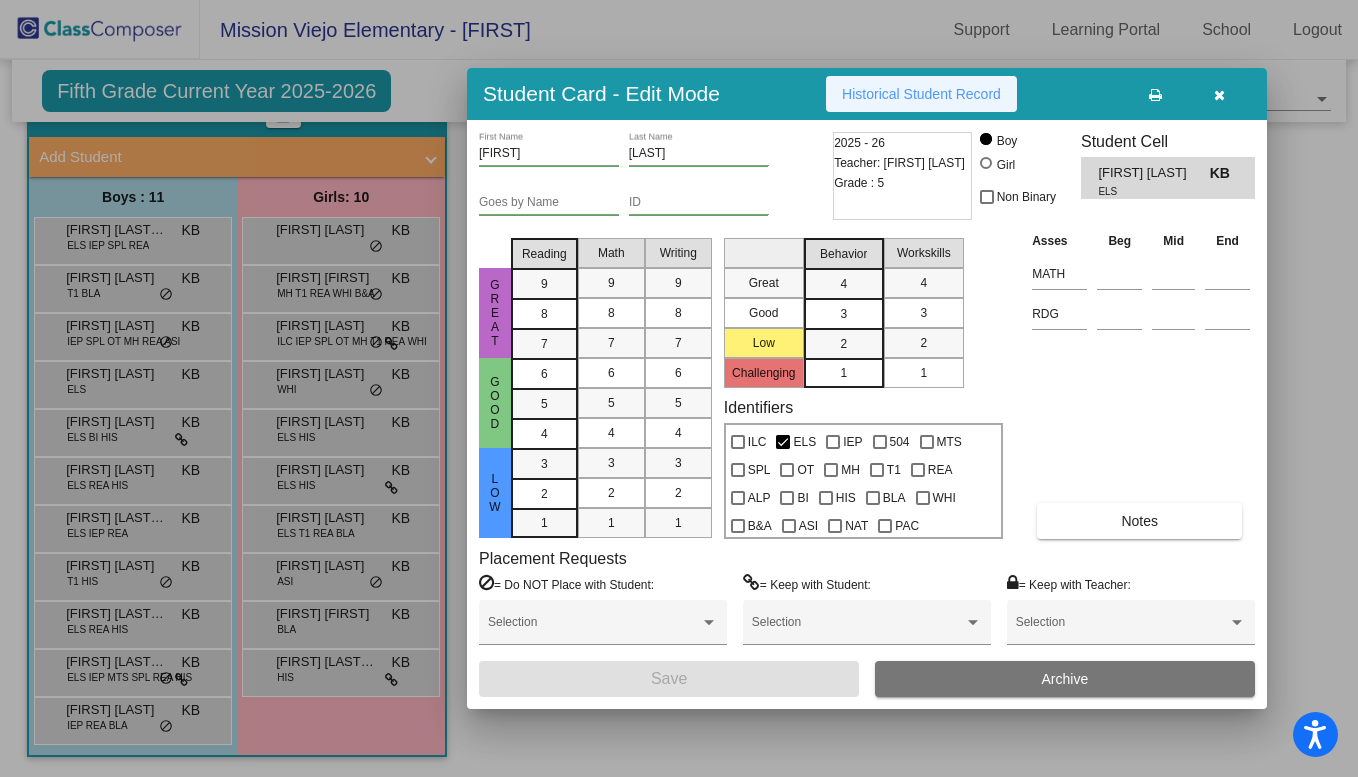 click on "Historical Student Record" at bounding box center [921, 94] 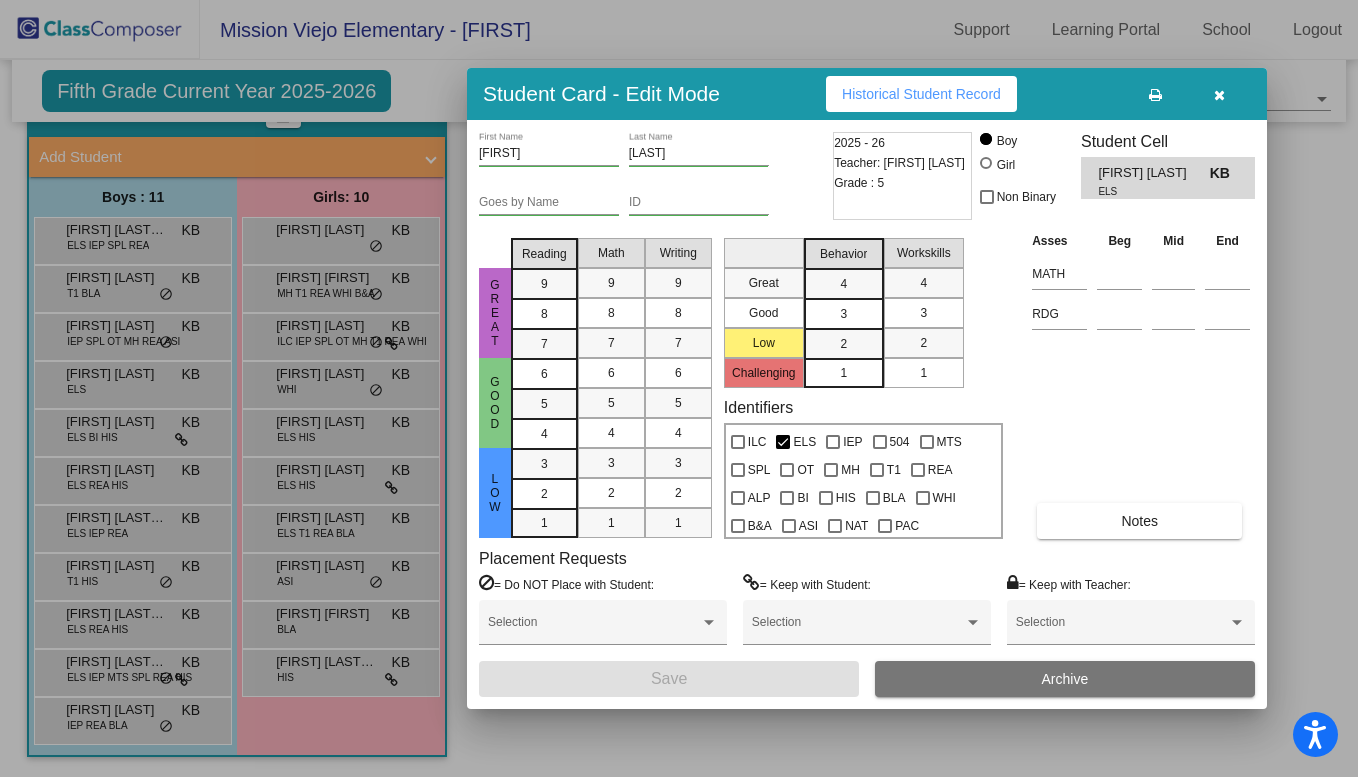 click at bounding box center (679, 388) 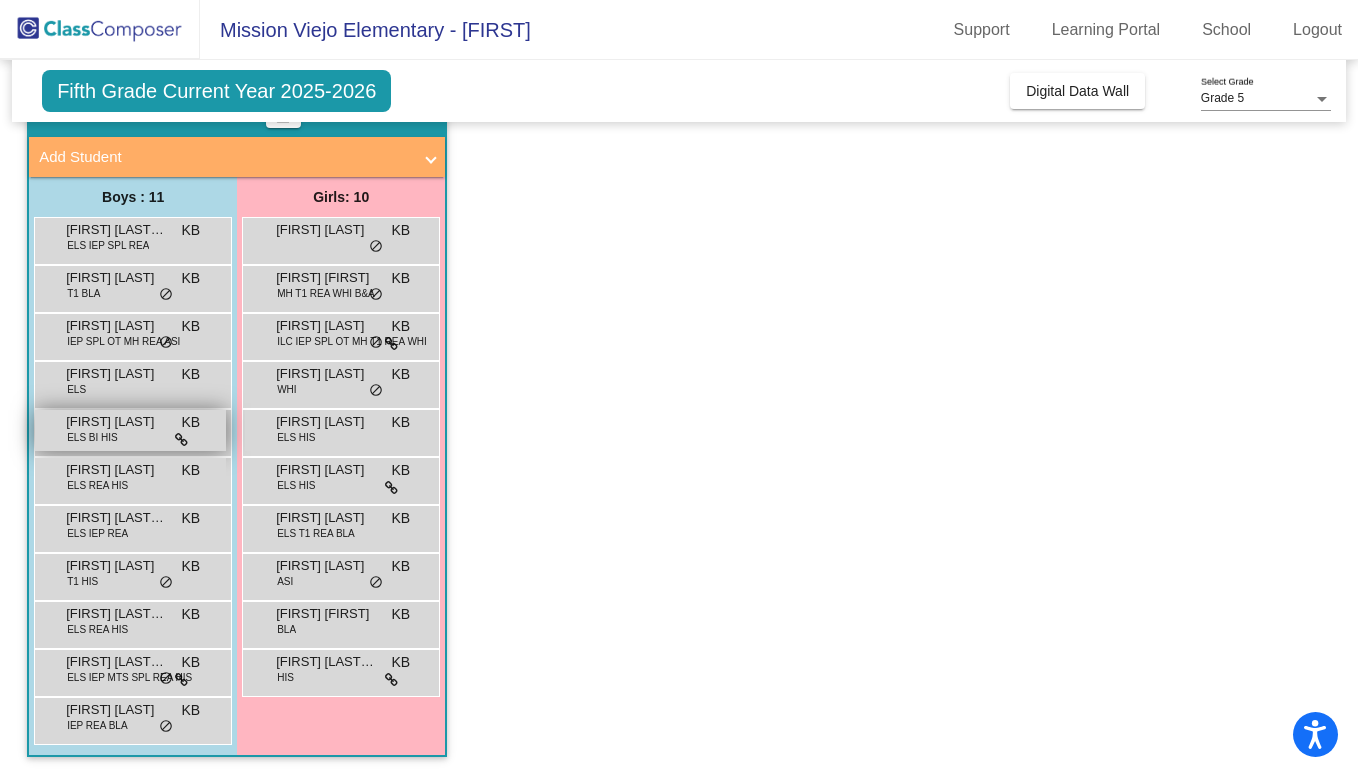 click on "[FIRST] [LAST] ELS BI HIS KB lock do_not_disturb_alt" at bounding box center (130, 430) 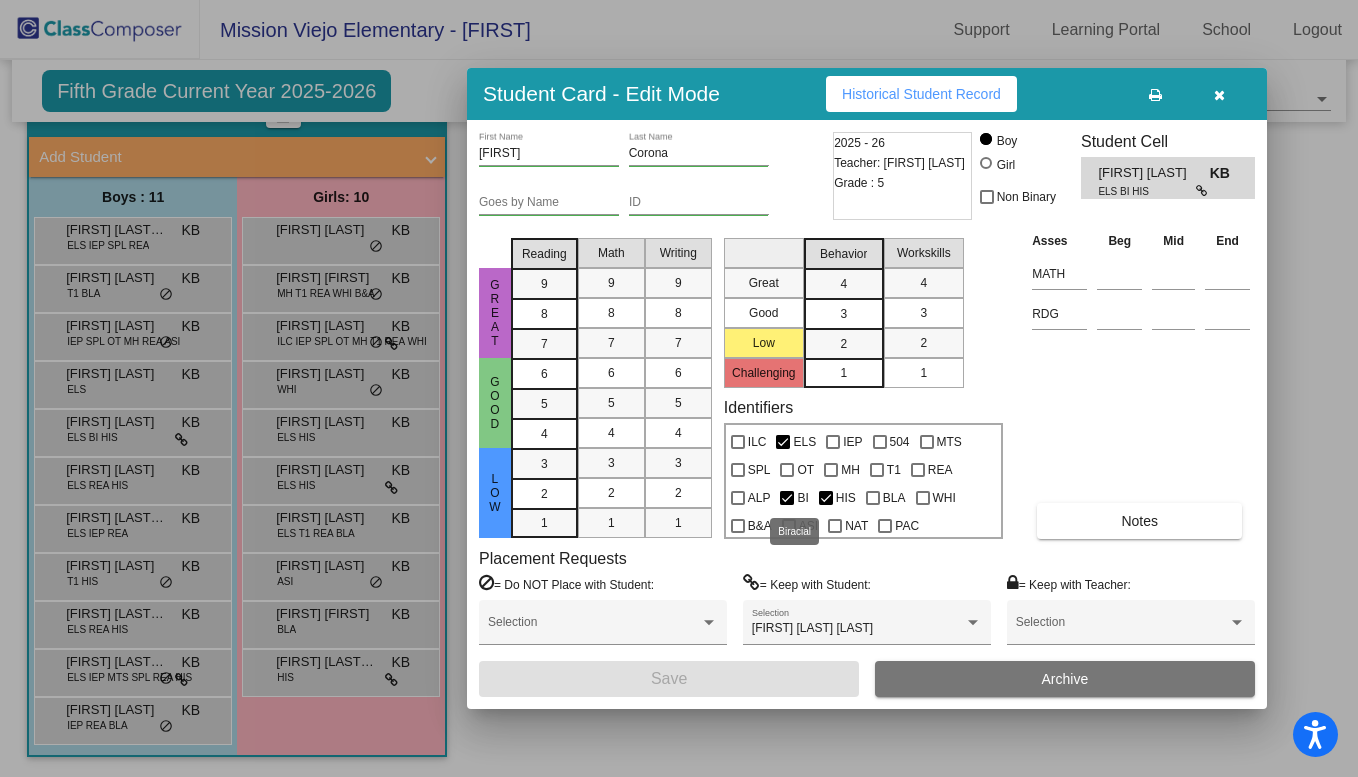 scroll, scrollTop: 0, scrollLeft: 0, axis: both 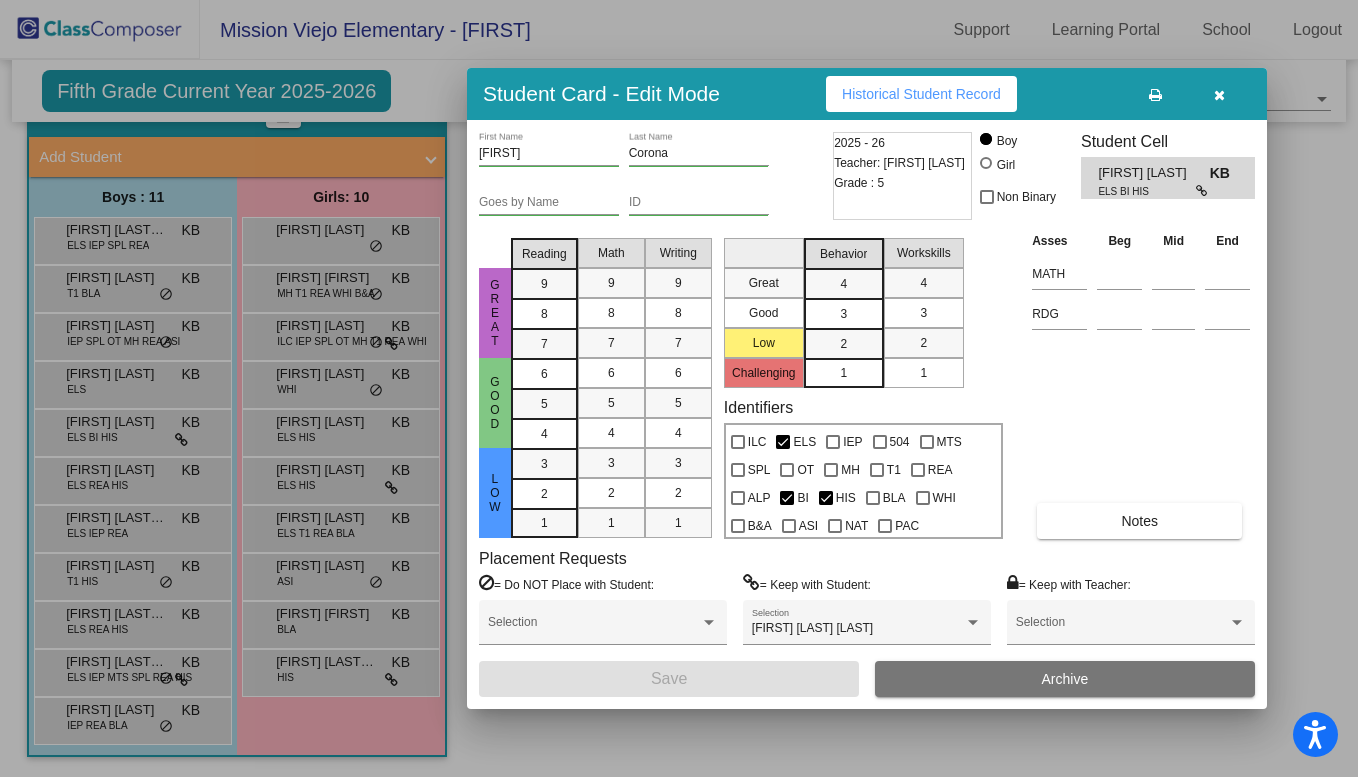 click on "Historical Student Record" at bounding box center [921, 94] 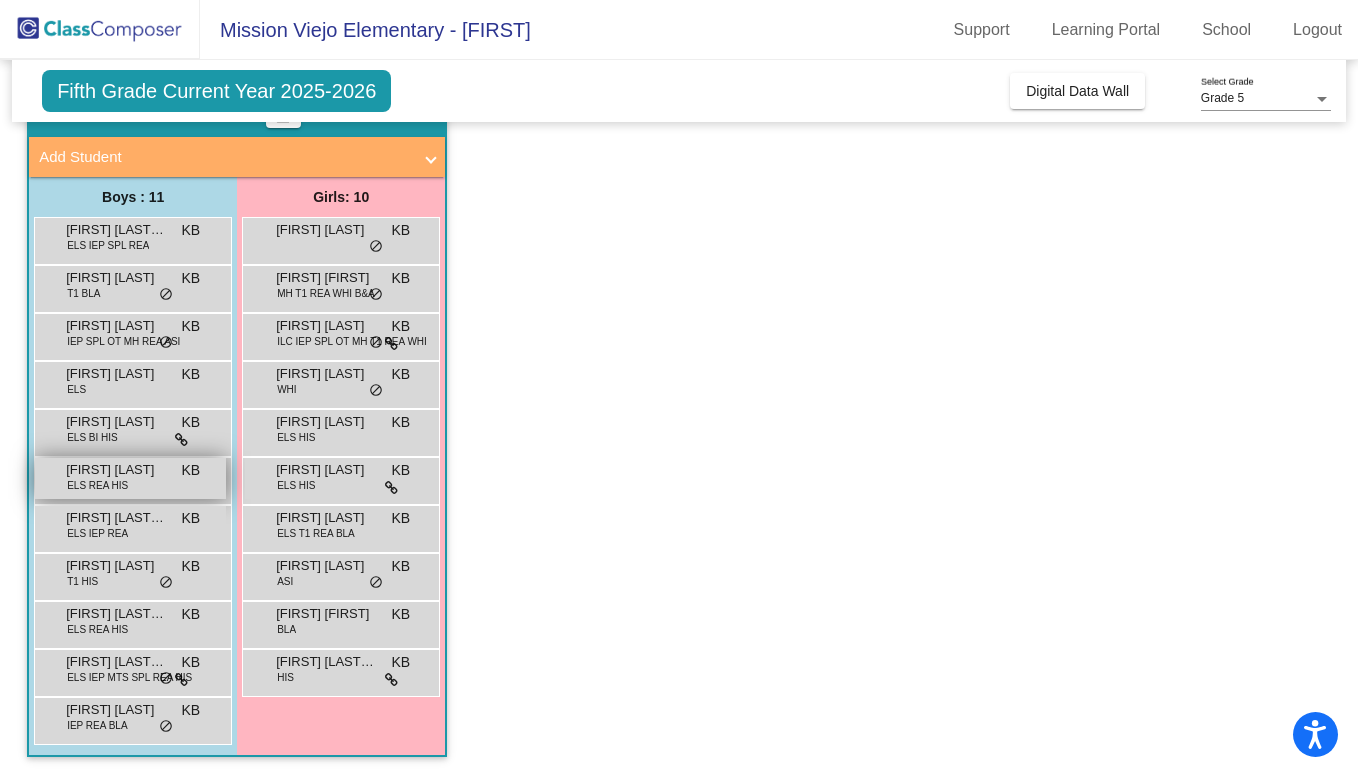 click on "[FIRST] [LAST]" at bounding box center [116, 470] 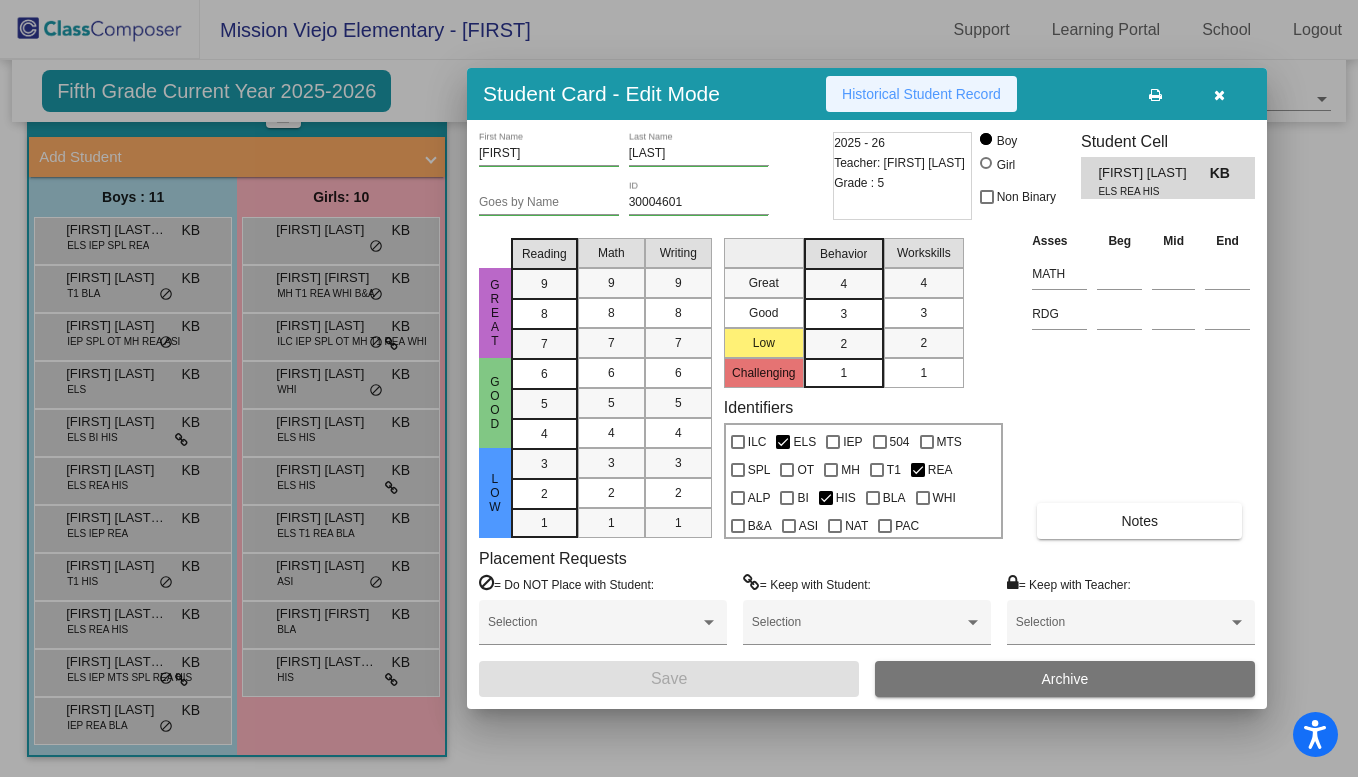 click on "Historical Student Record" at bounding box center [921, 94] 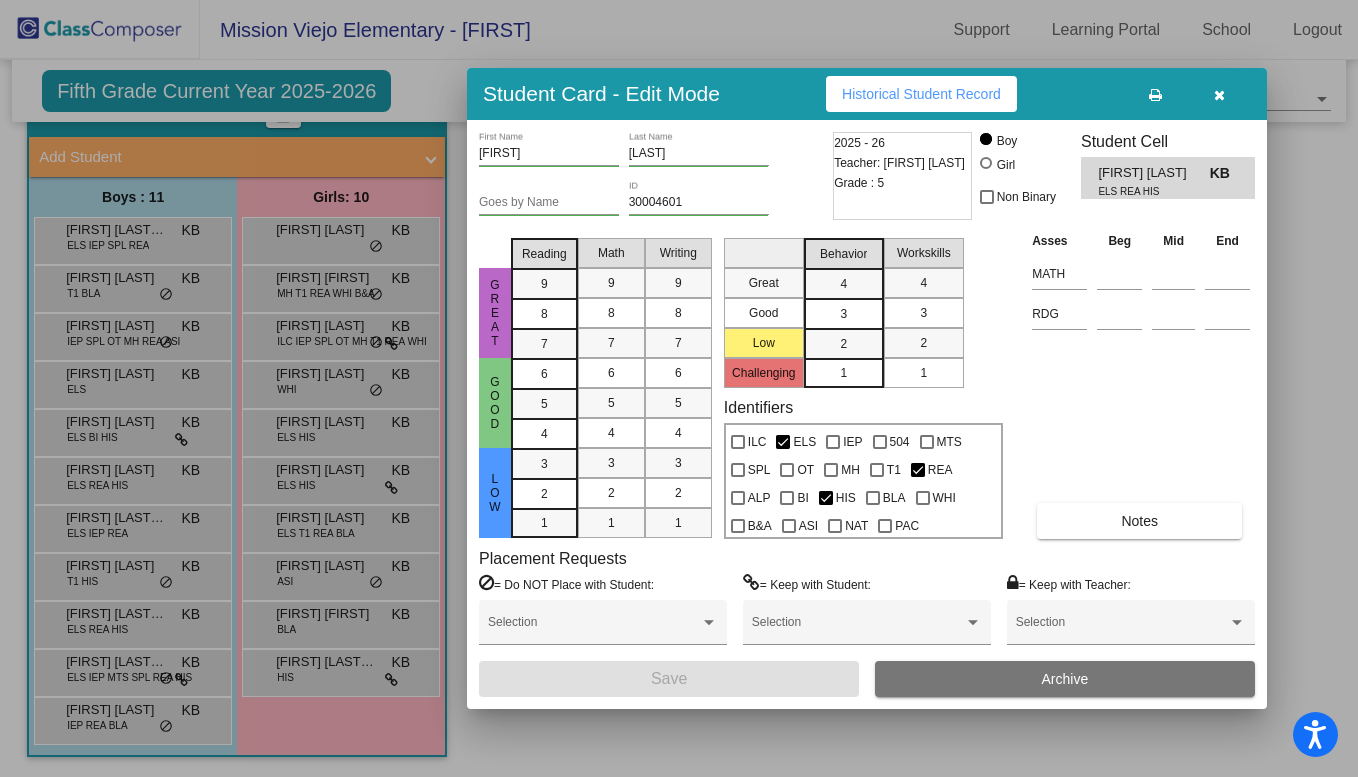 click at bounding box center [679, 388] 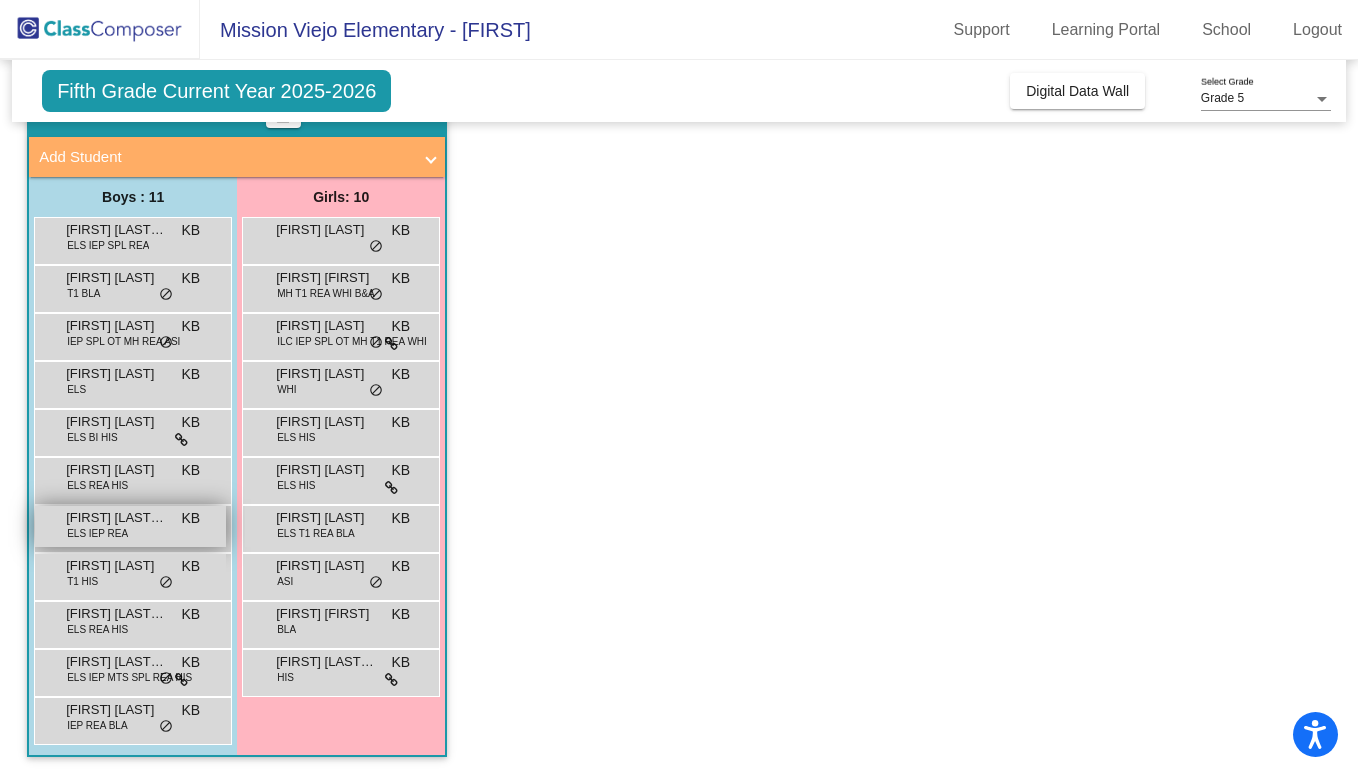 click on "[FIRST] [LAST] [LAST]" at bounding box center [116, 518] 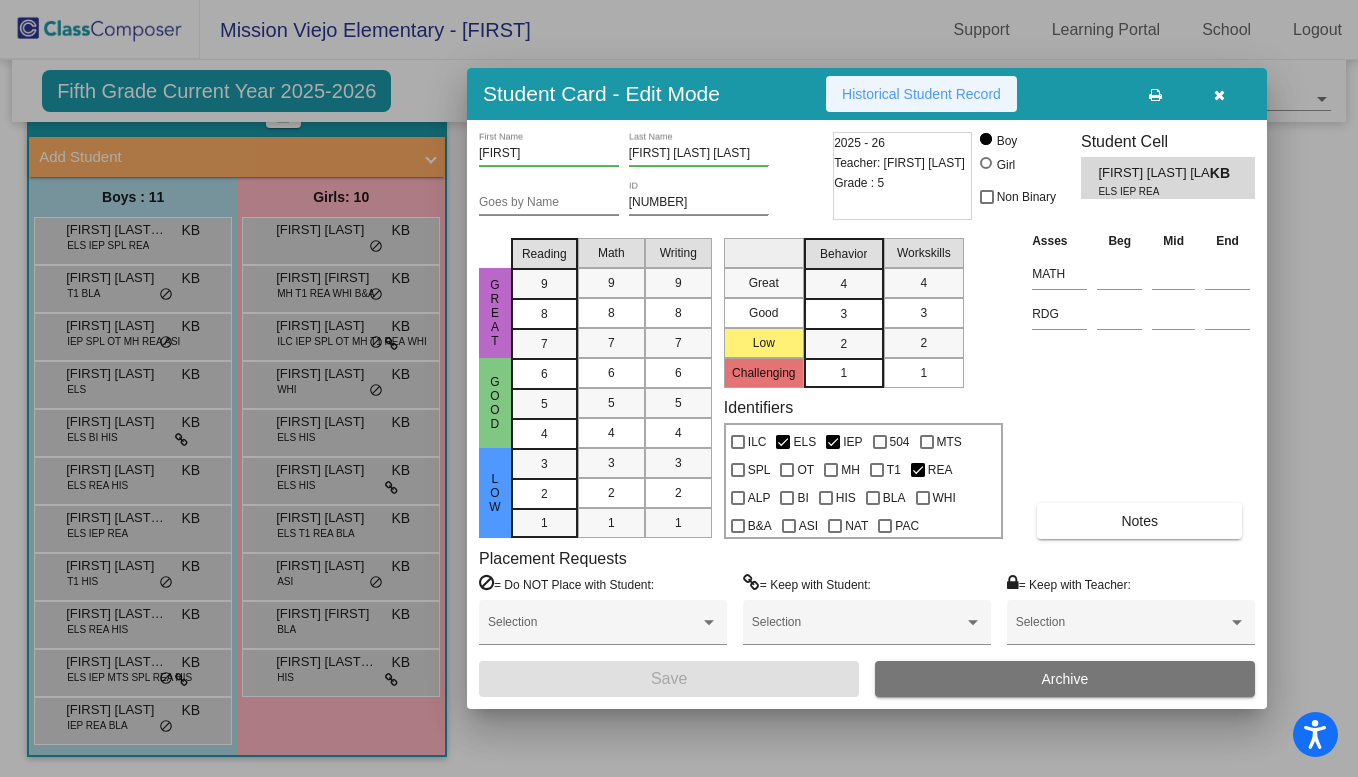 click on "Historical Student Record" at bounding box center (921, 94) 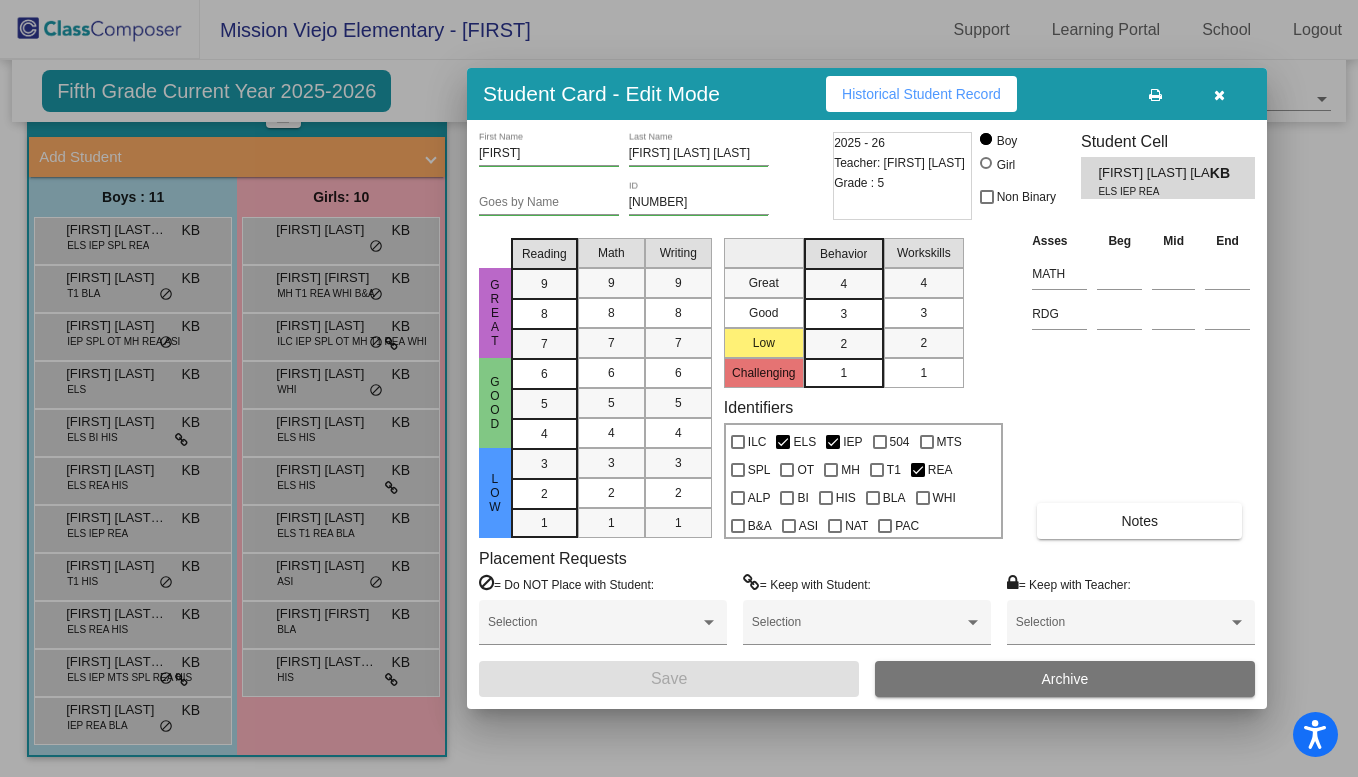 click at bounding box center [679, 388] 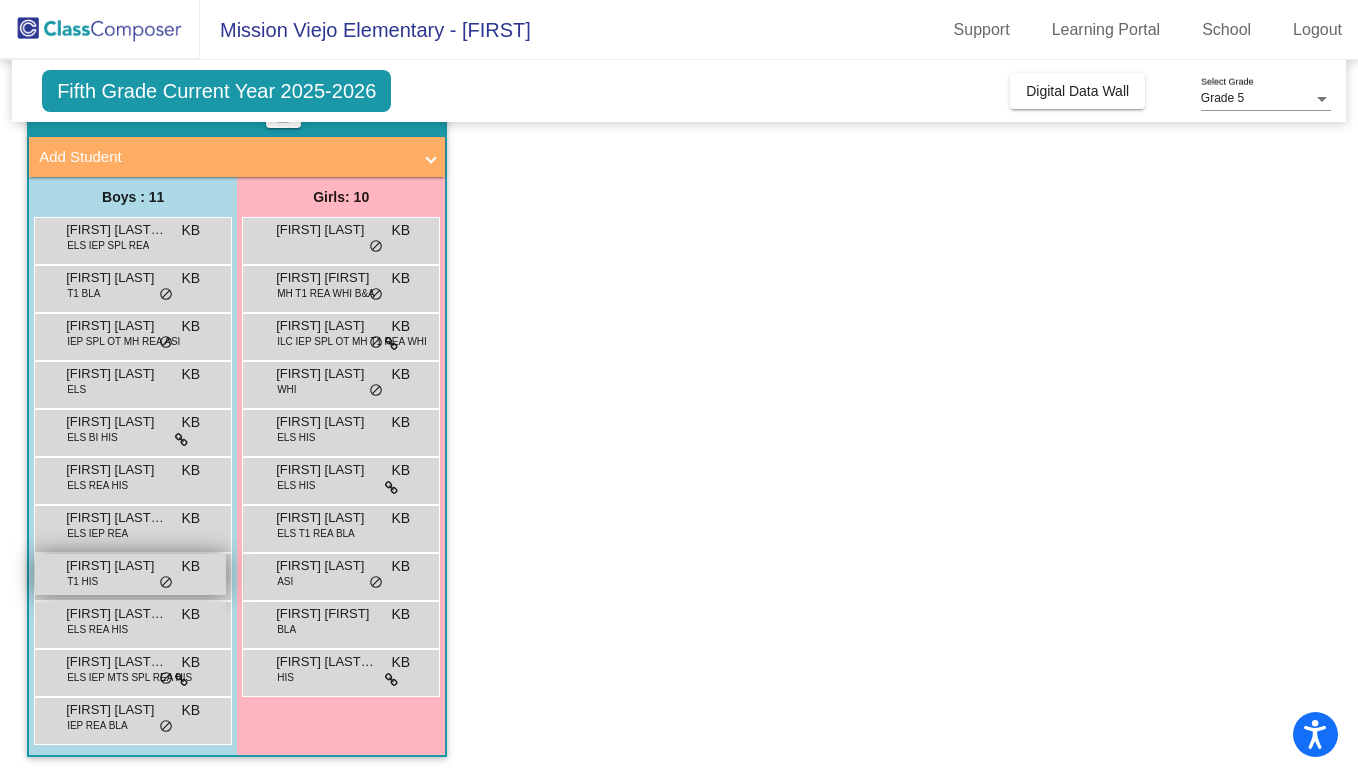 click on "[FIRST] [LAST]" at bounding box center (116, 566) 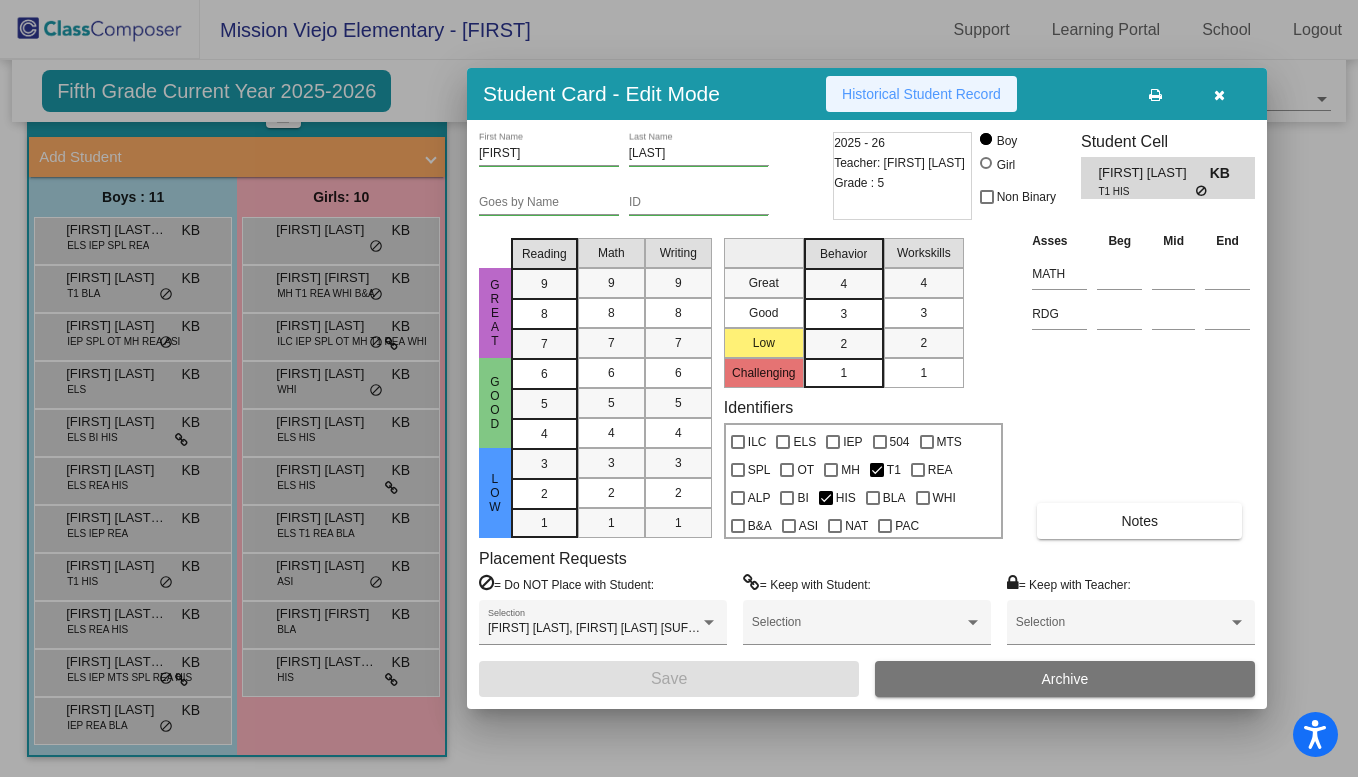 click on "Historical Student Record" at bounding box center [921, 94] 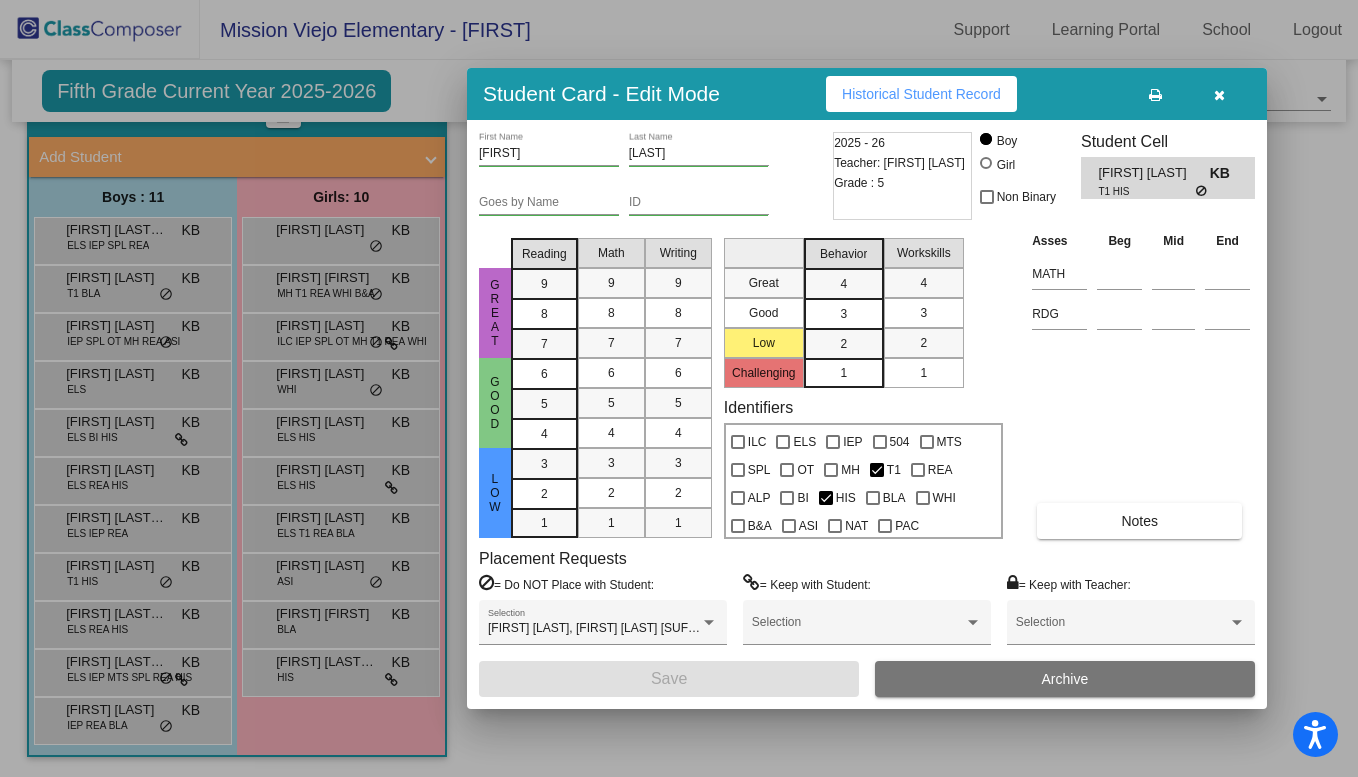 click at bounding box center (679, 388) 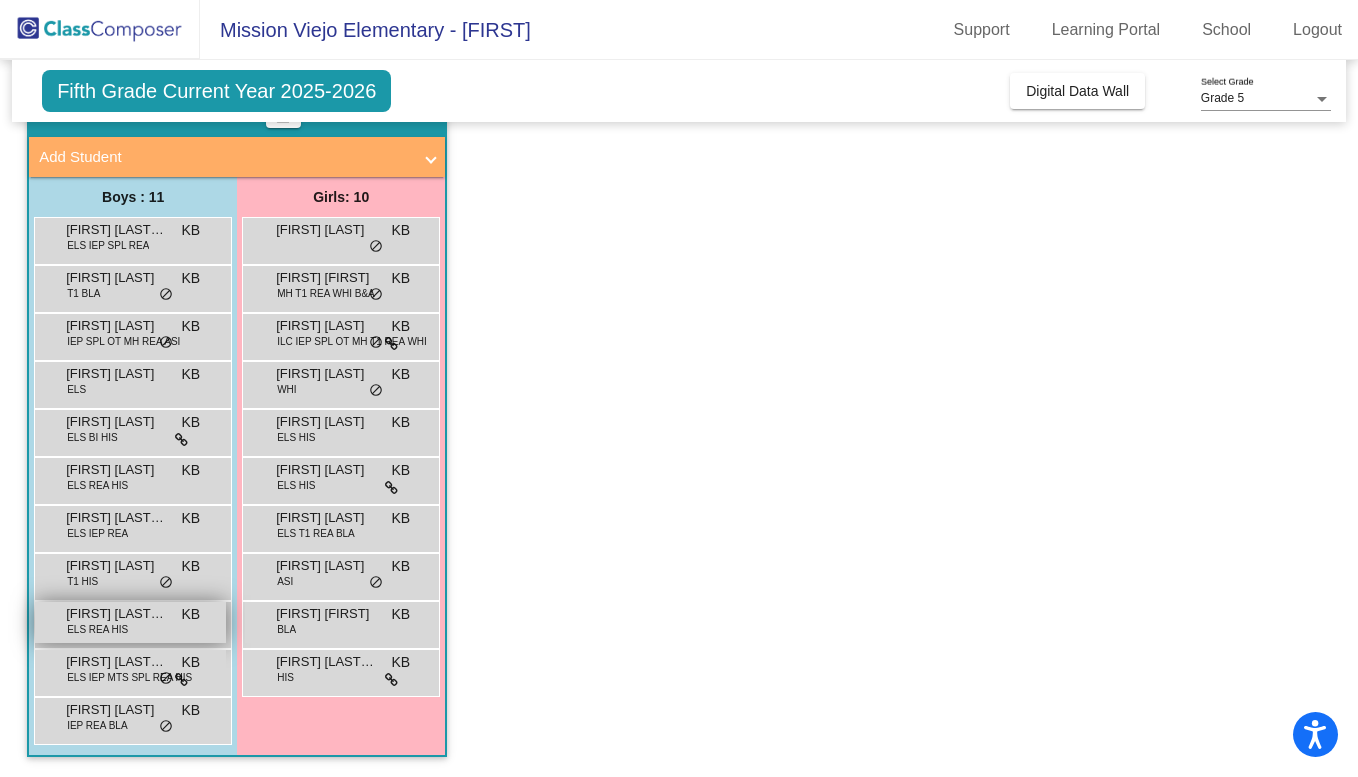 click on "[FIRST] [LAST] [LAST] ELS REA HIS KB lock do_not_disturb_alt" at bounding box center [130, 622] 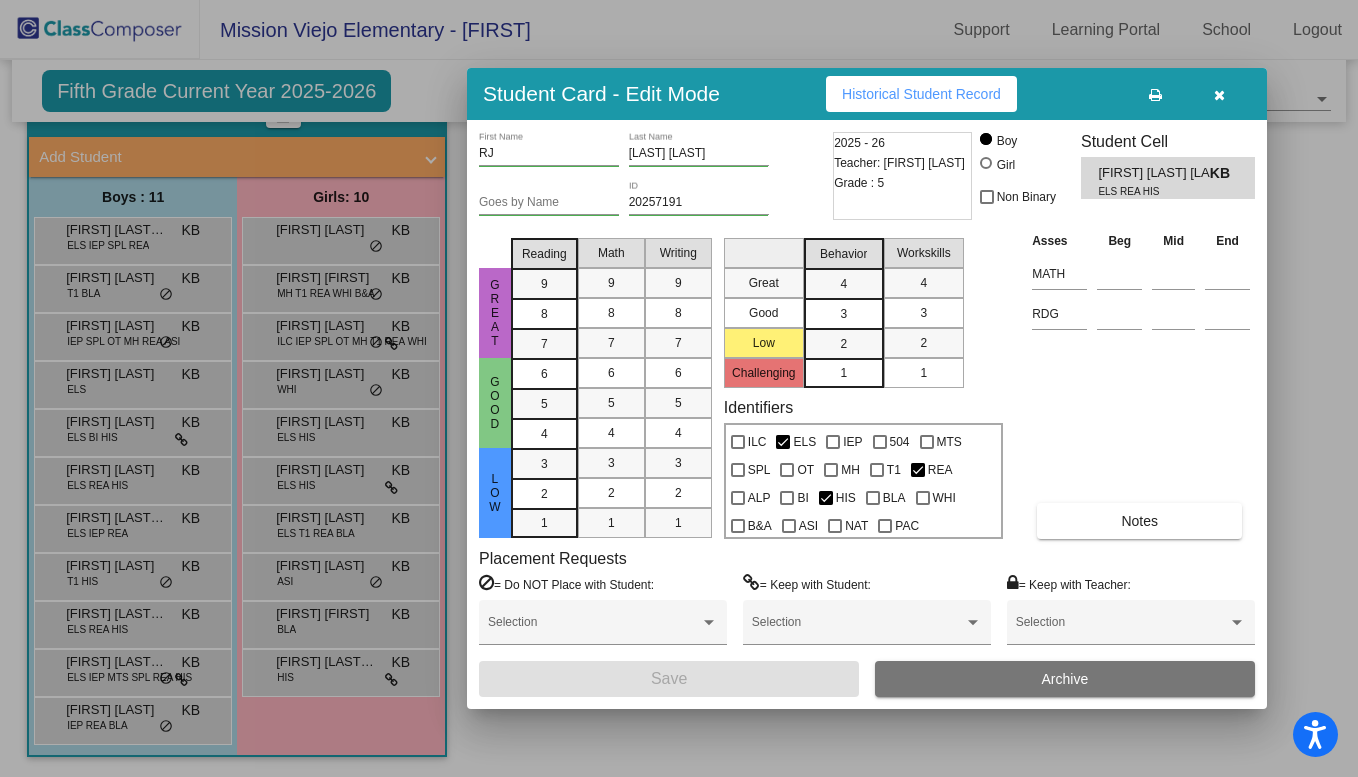 click on "Historical Student Record" at bounding box center (921, 94) 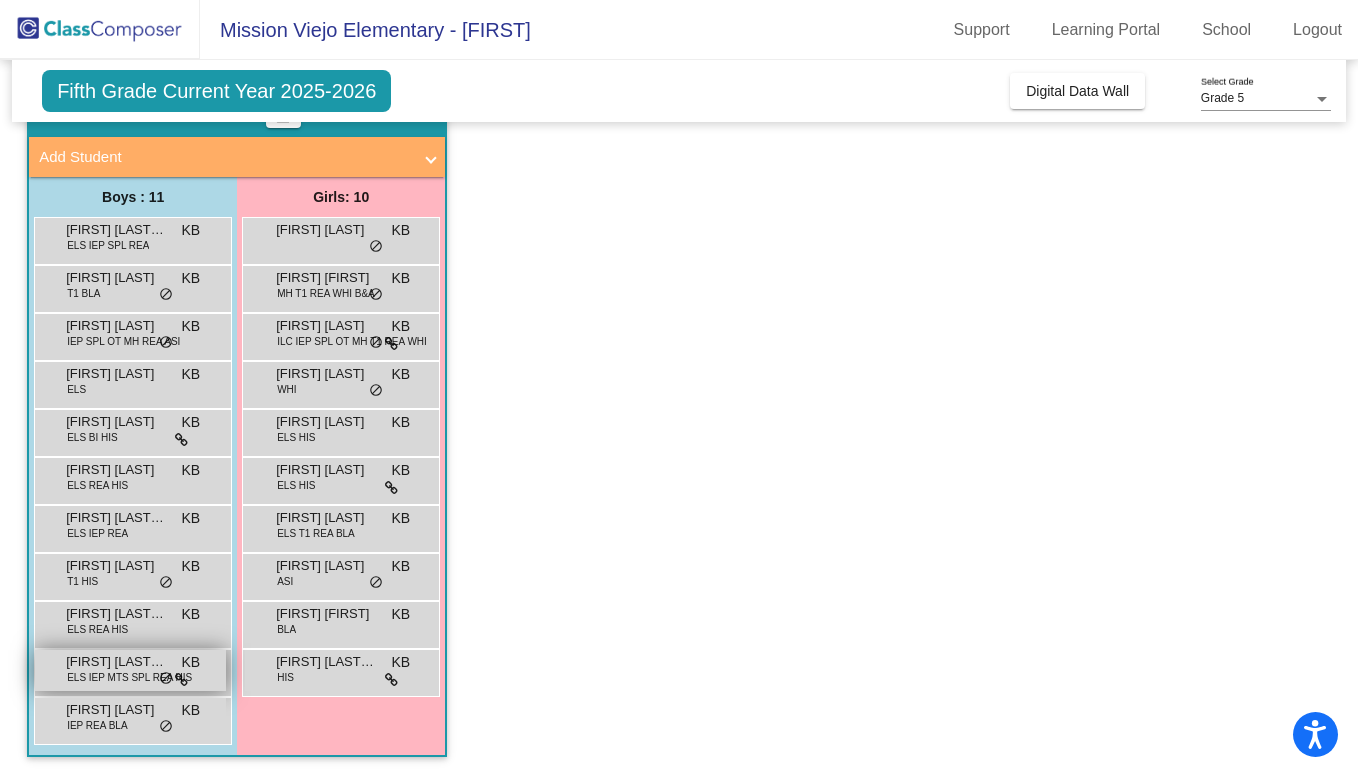 click on "[FIRST] [LAST] [LAST]" at bounding box center (116, 662) 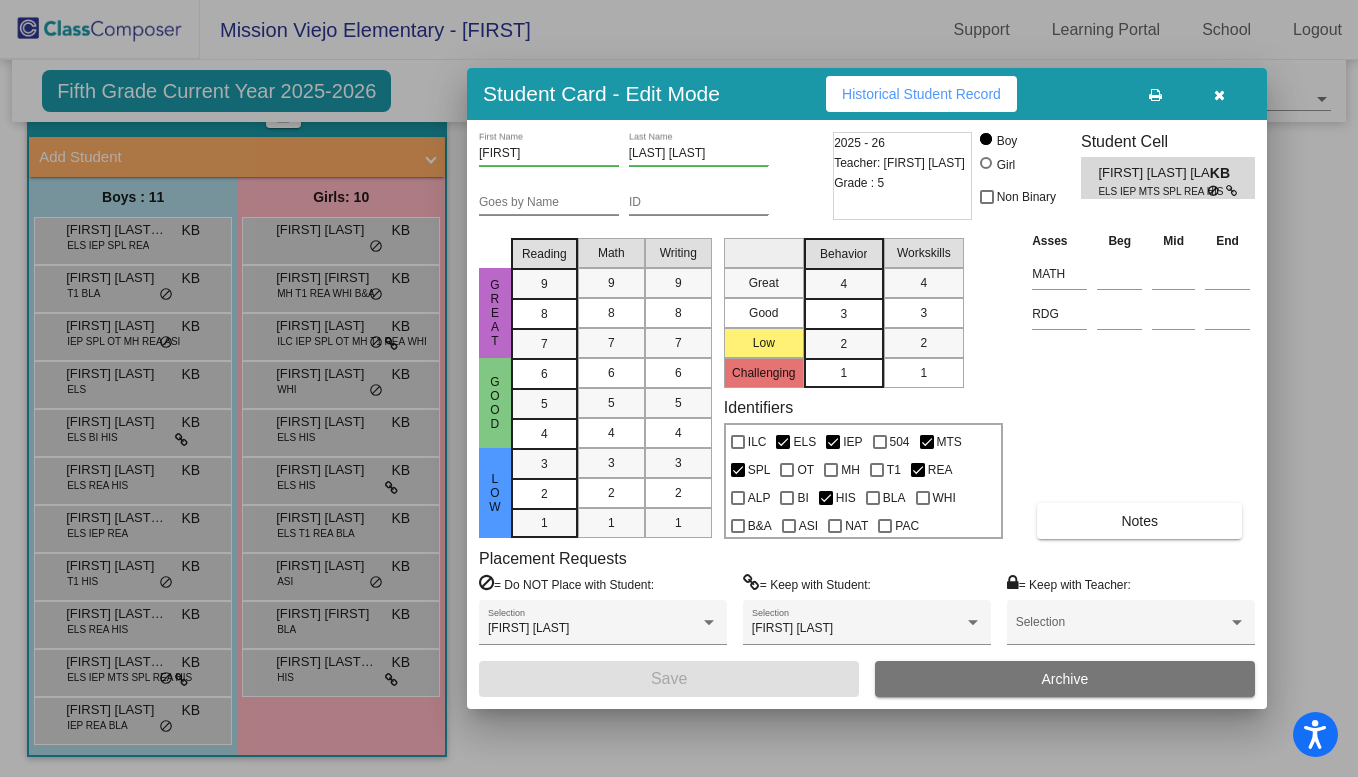 click on "Historical Student Record" at bounding box center [921, 94] 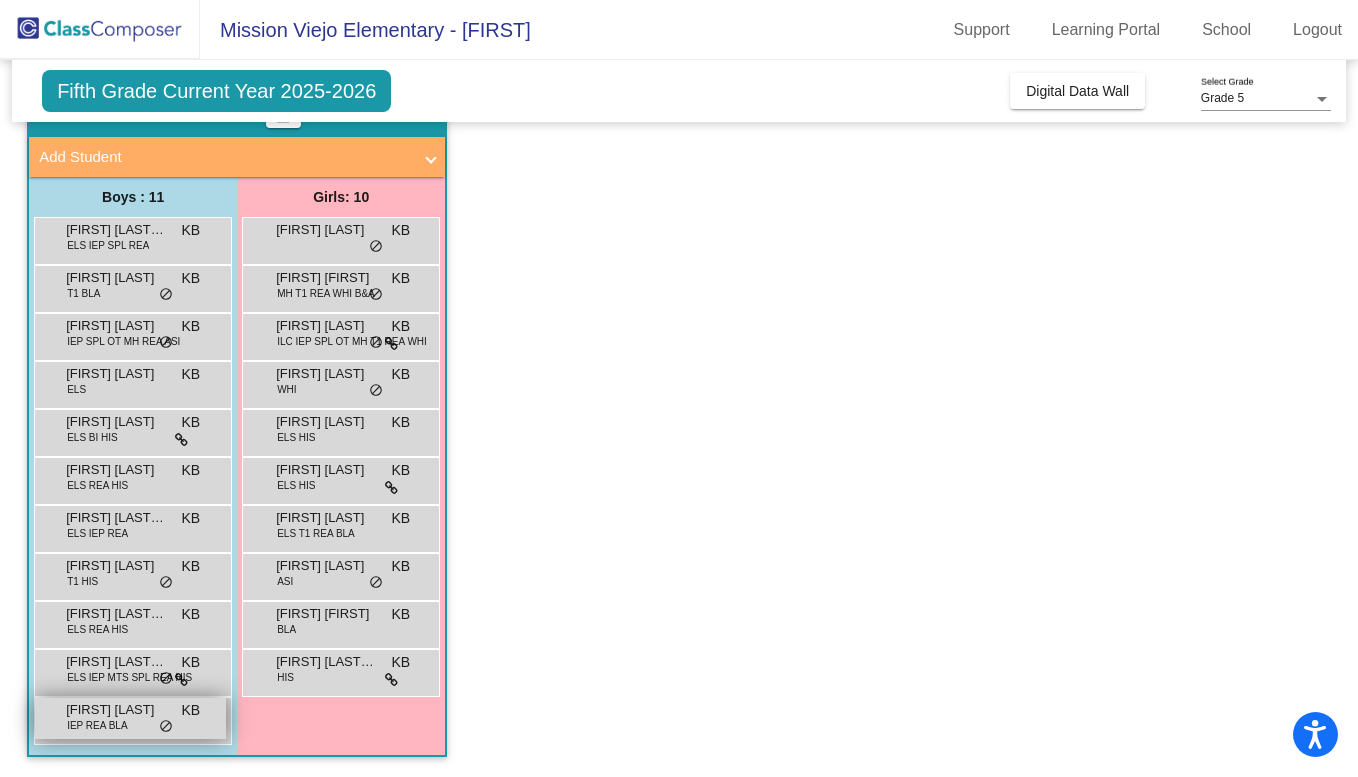 click on "IEP REA BLA" at bounding box center (97, 725) 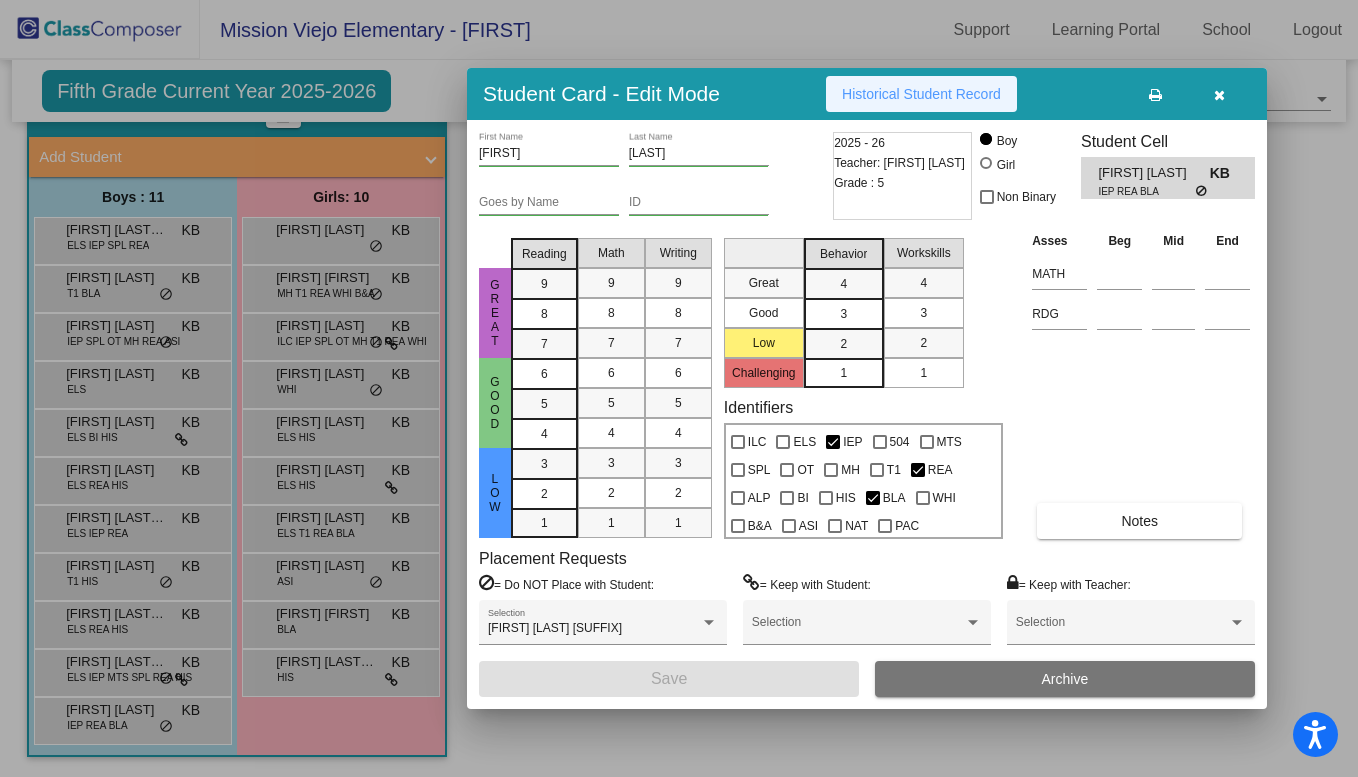 click on "Historical Student Record" at bounding box center [921, 94] 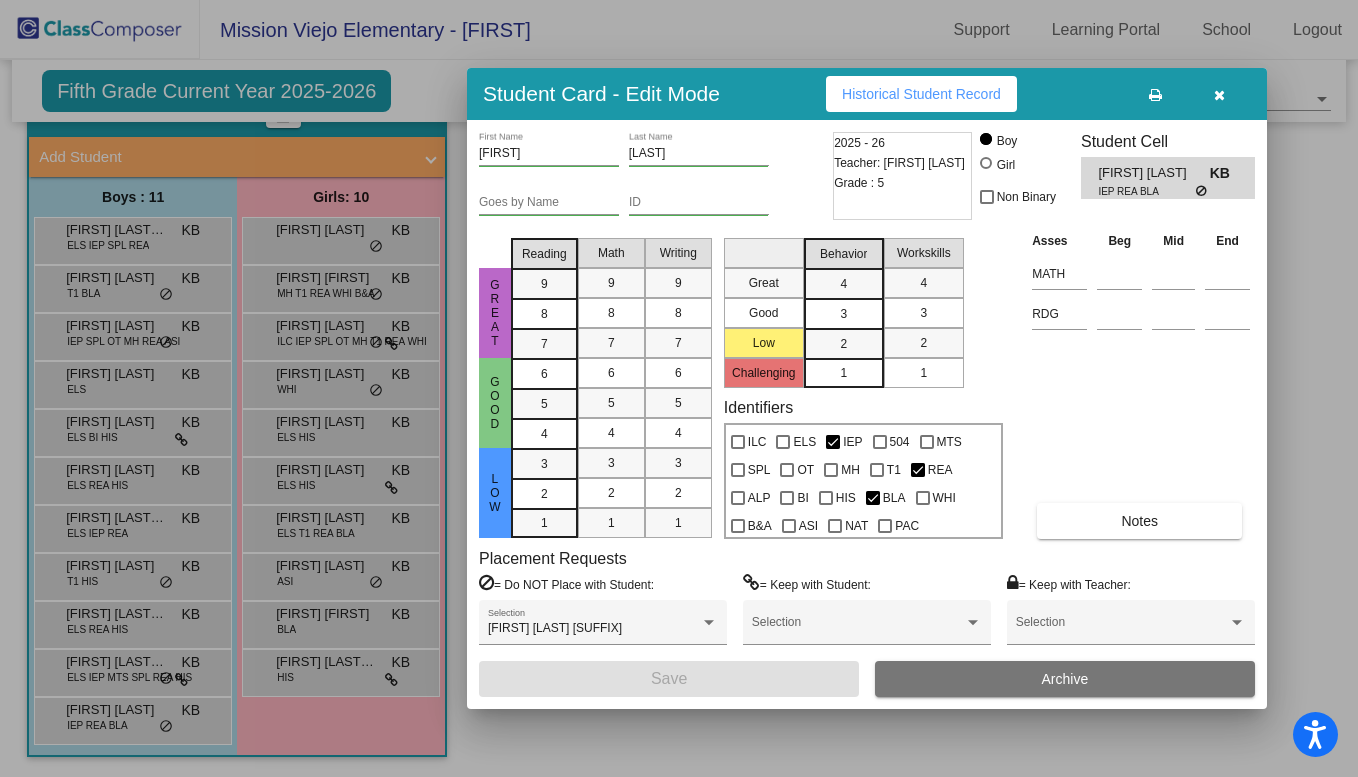 click at bounding box center (679, 388) 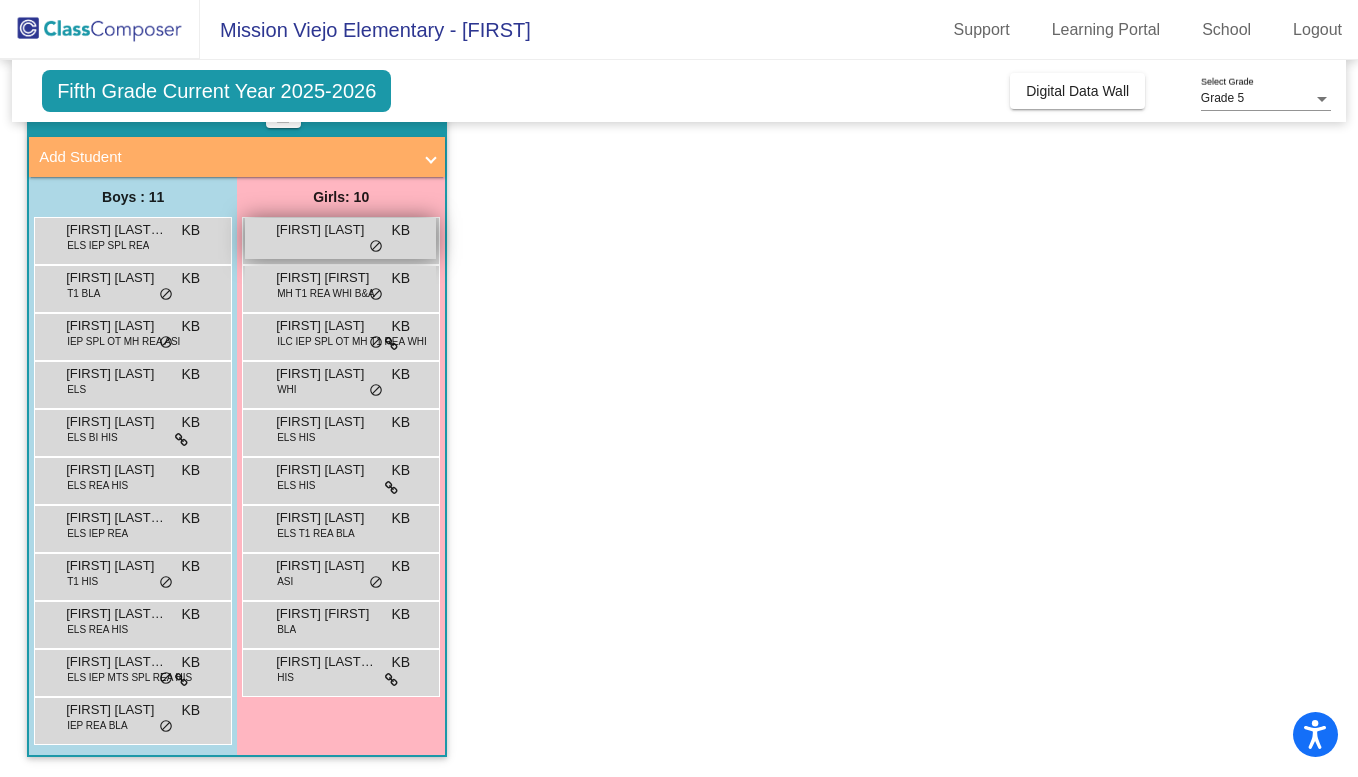 click on "[FIRST] [LAST]" at bounding box center (326, 230) 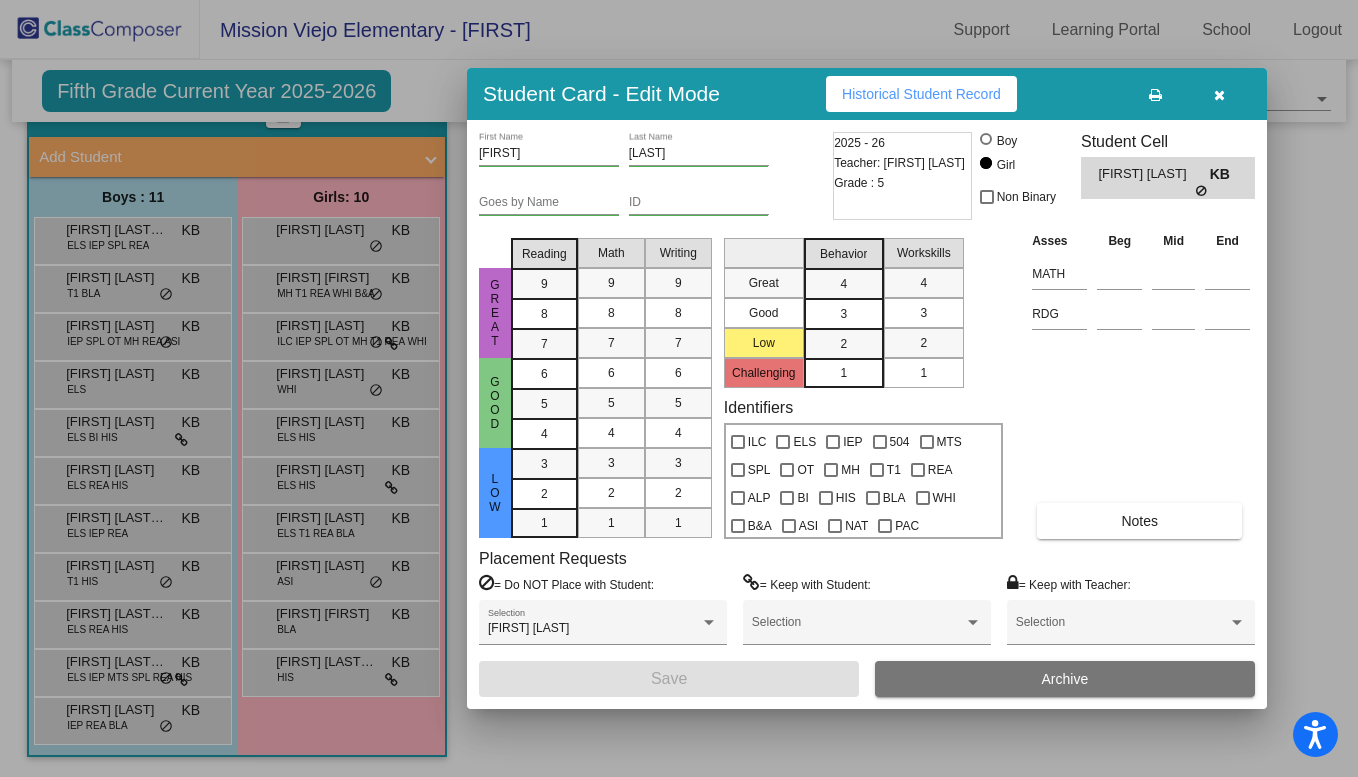 click on "Historical Student Record" at bounding box center [921, 94] 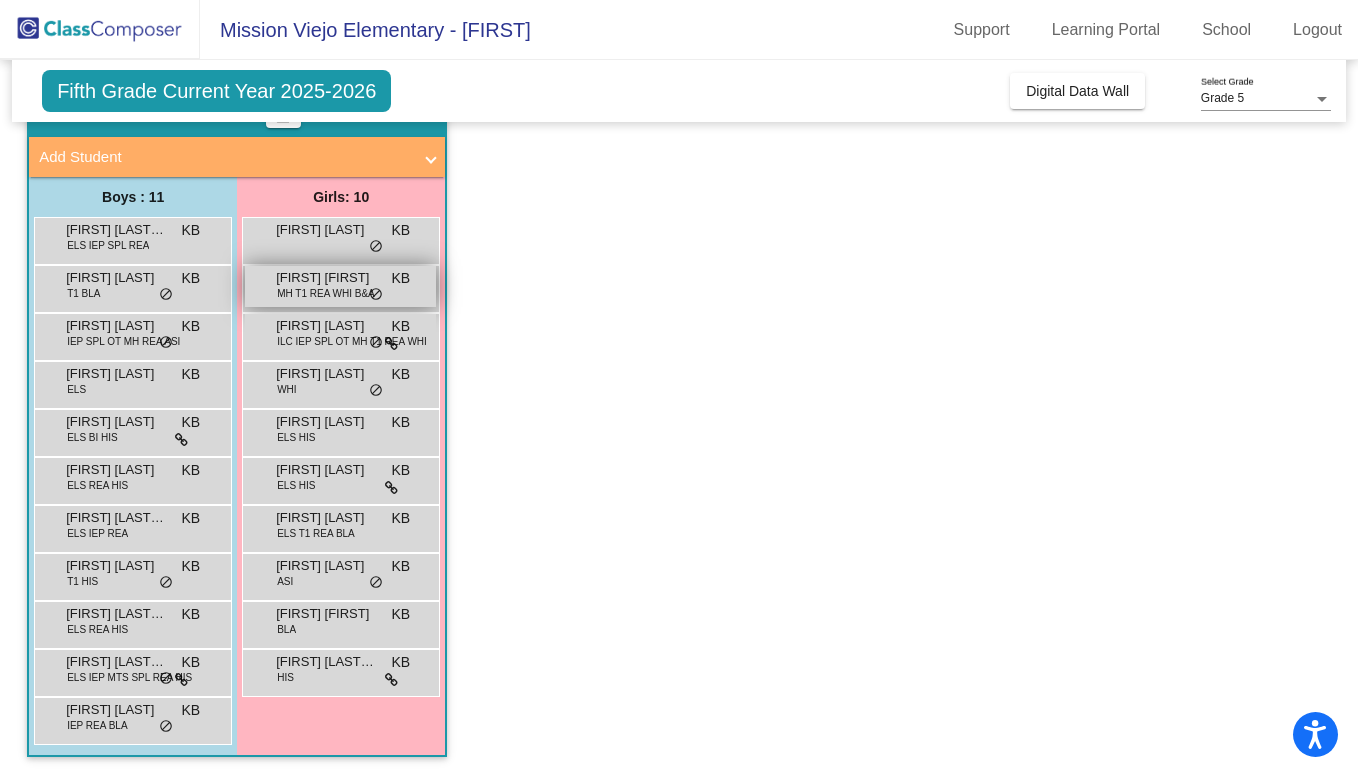 click on "[FIRST] [FIRST]" at bounding box center [326, 278] 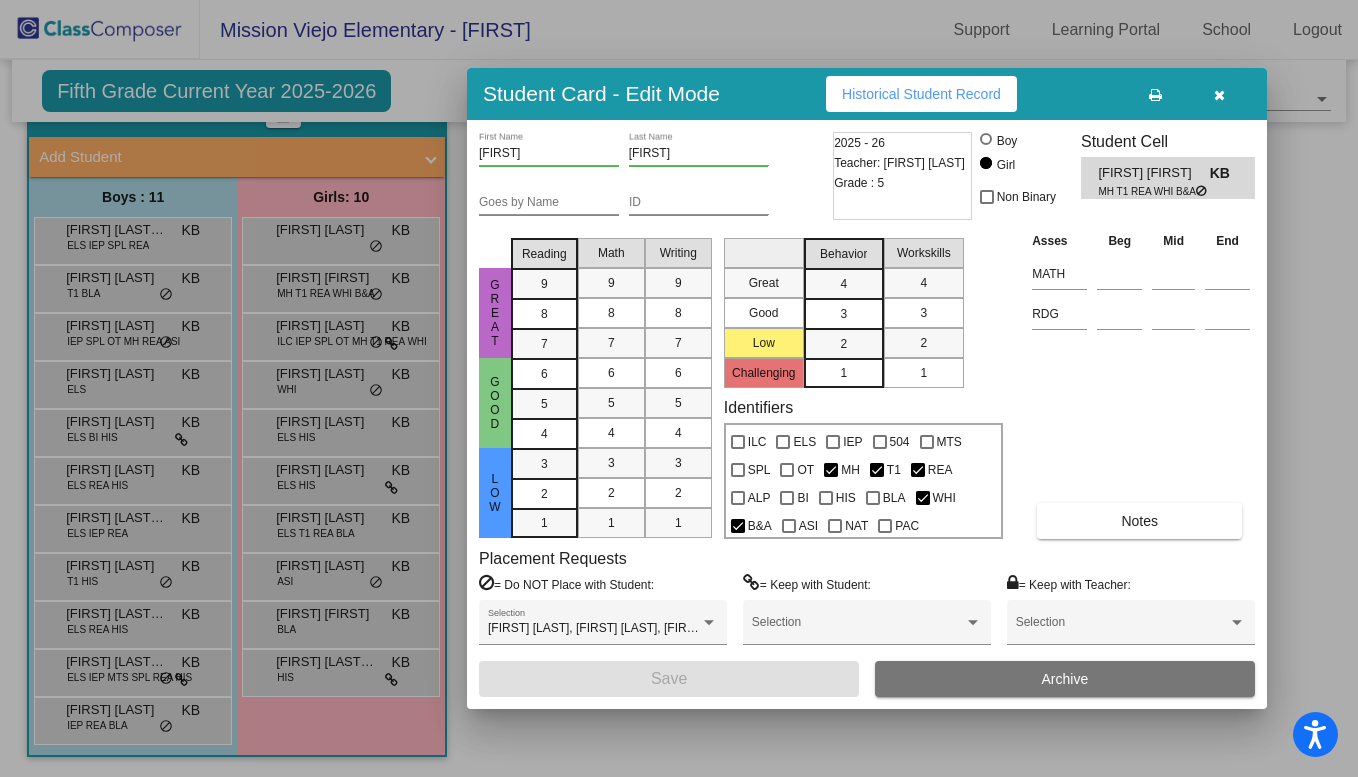 click on "Historical Student Record" at bounding box center [921, 94] 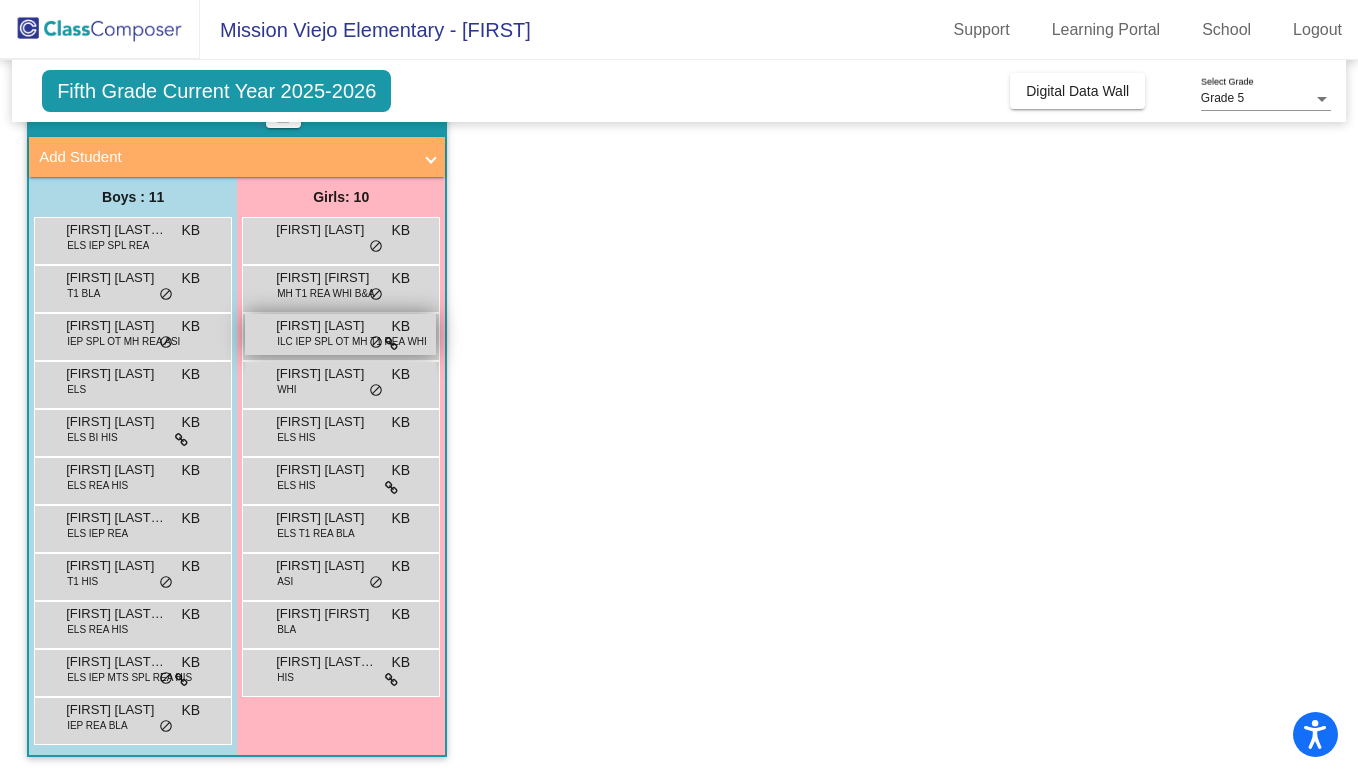 click on "ILC IEP SPL OT MH T1 REA WHI" at bounding box center (352, 341) 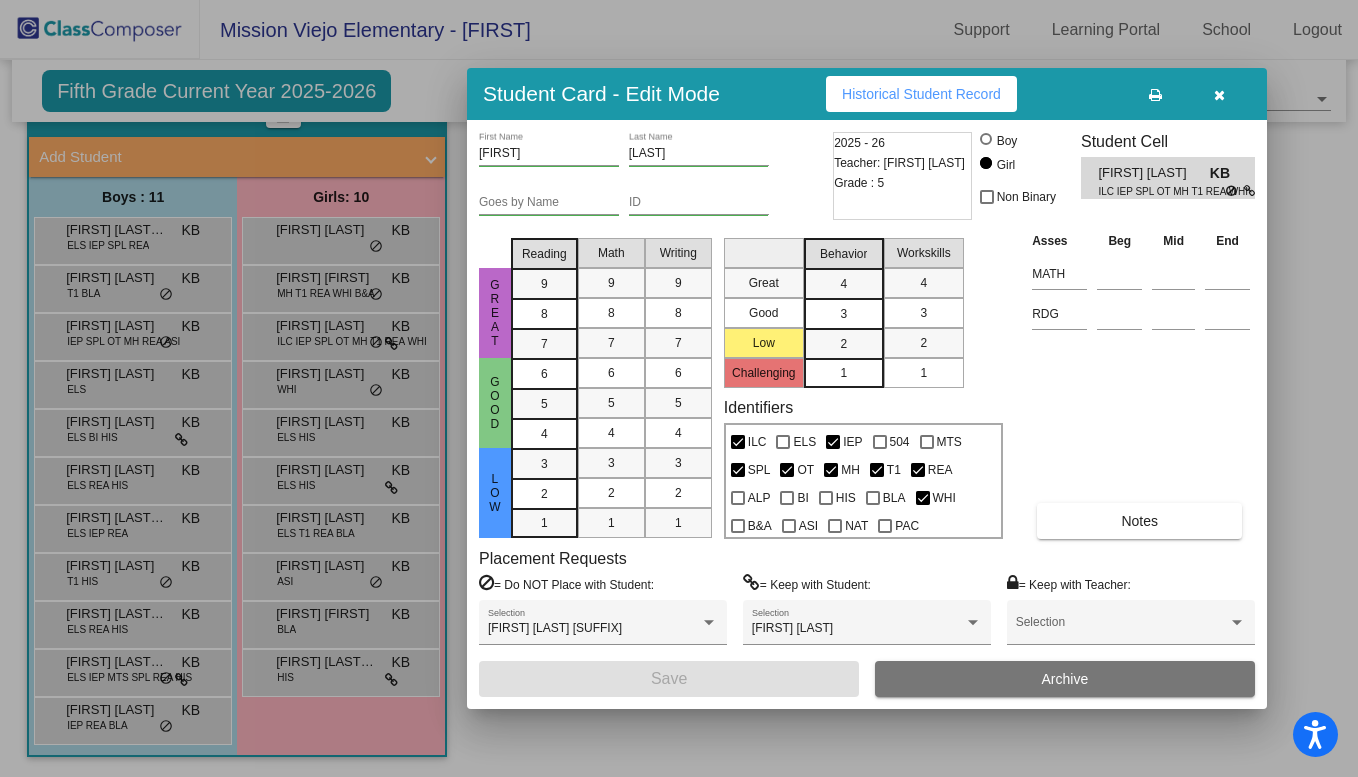 click on "Historical Student Record" at bounding box center (921, 94) 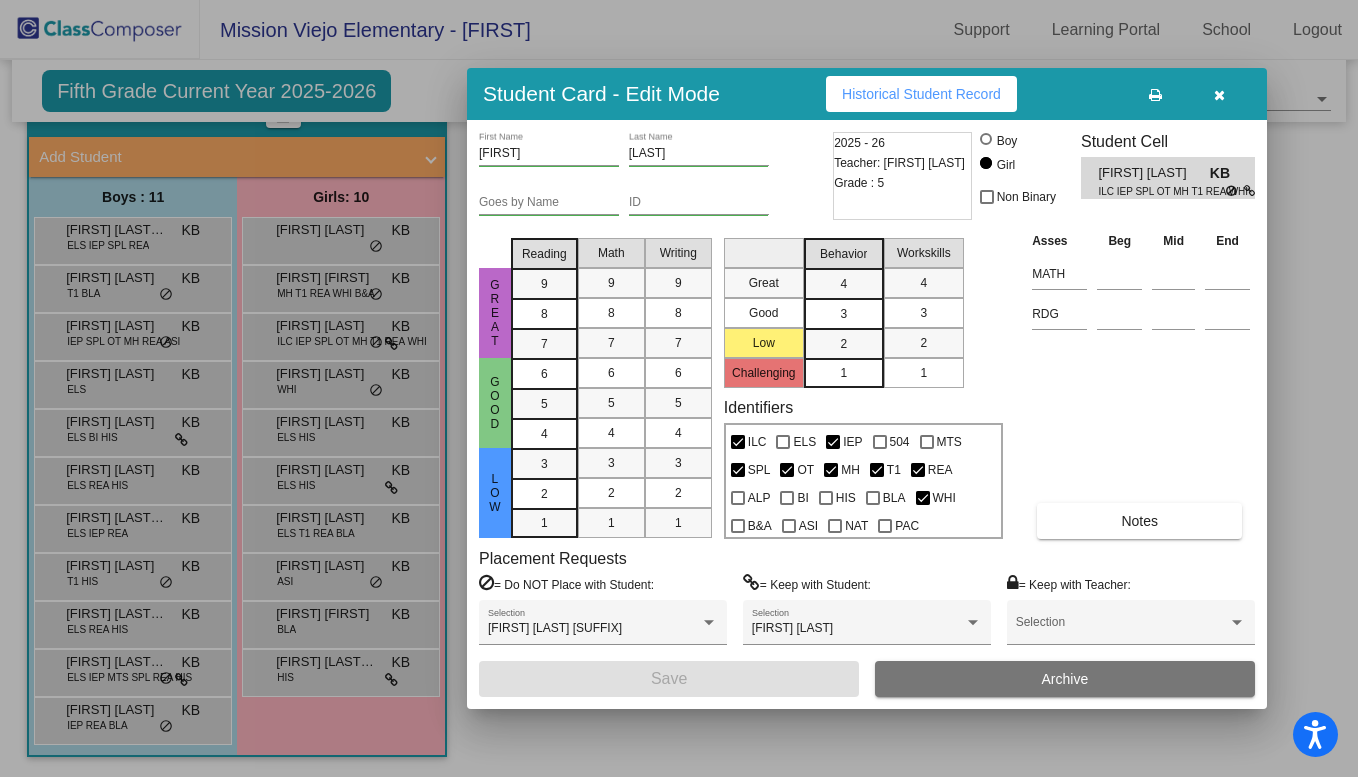 click at bounding box center [679, 388] 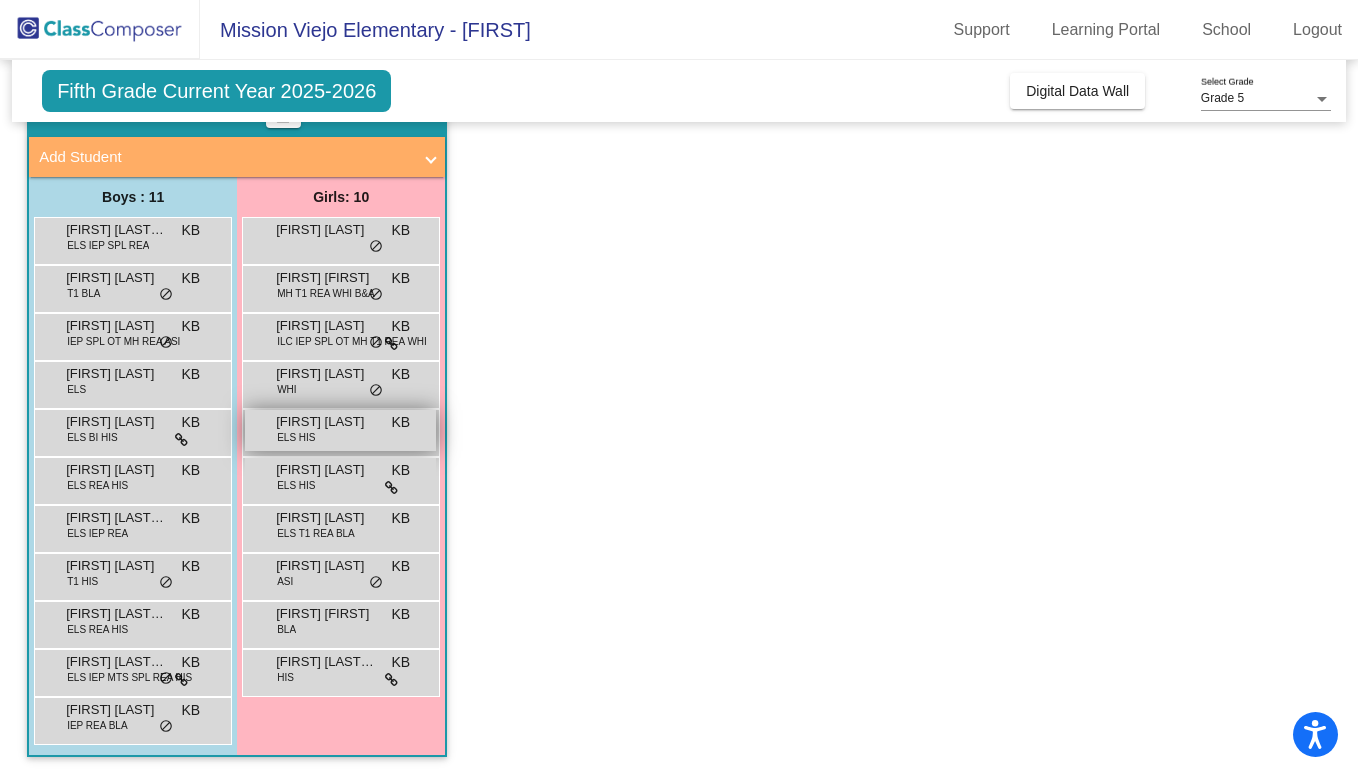 click on "[FIRST] [LAST]" at bounding box center (326, 422) 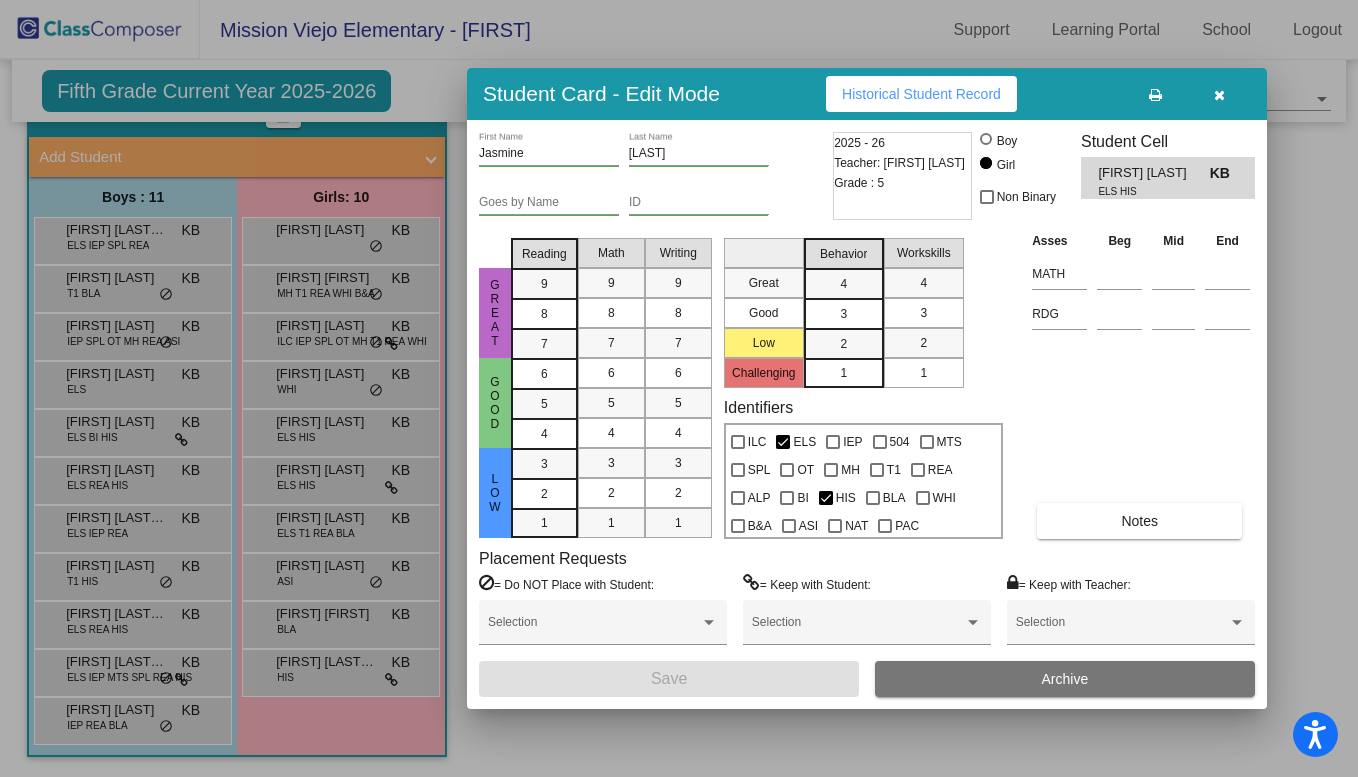 click at bounding box center [679, 388] 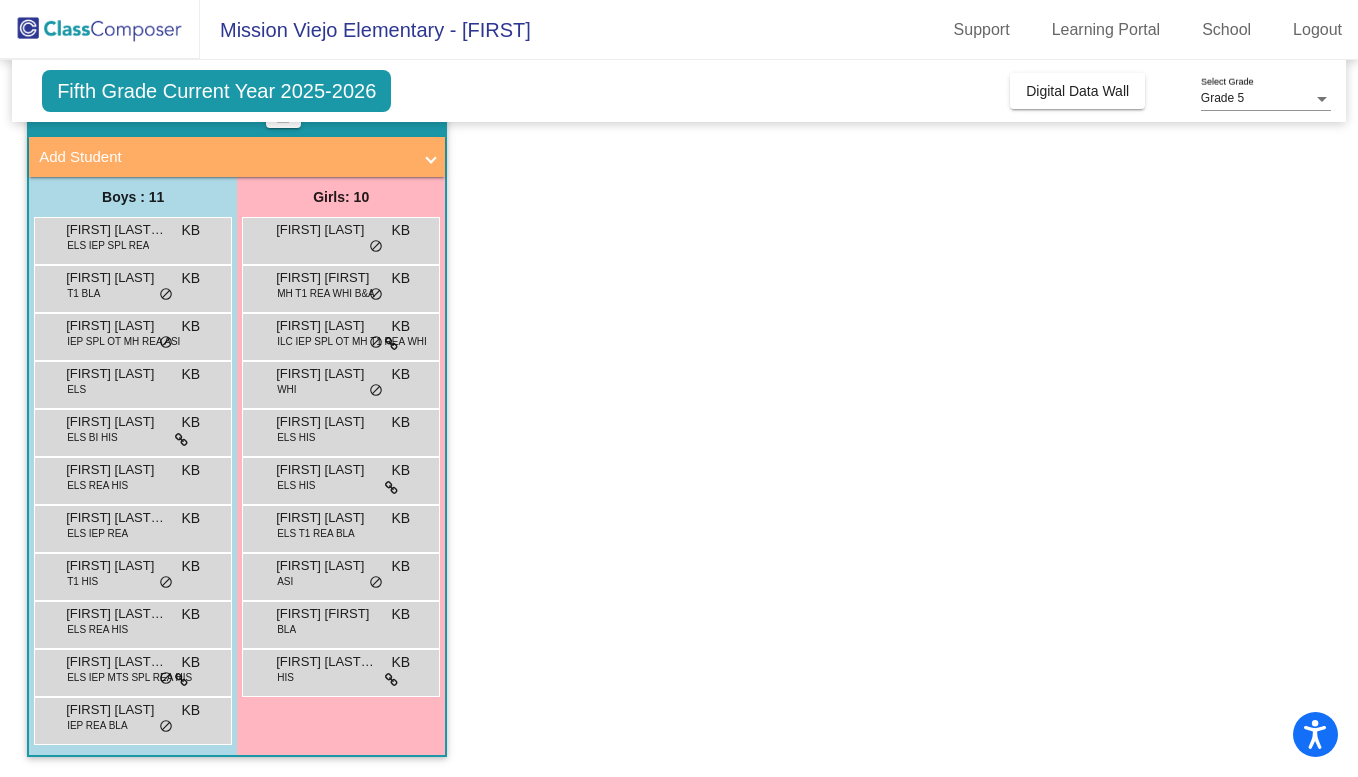 click on "[FIRST] [LAST]" at bounding box center (326, 374) 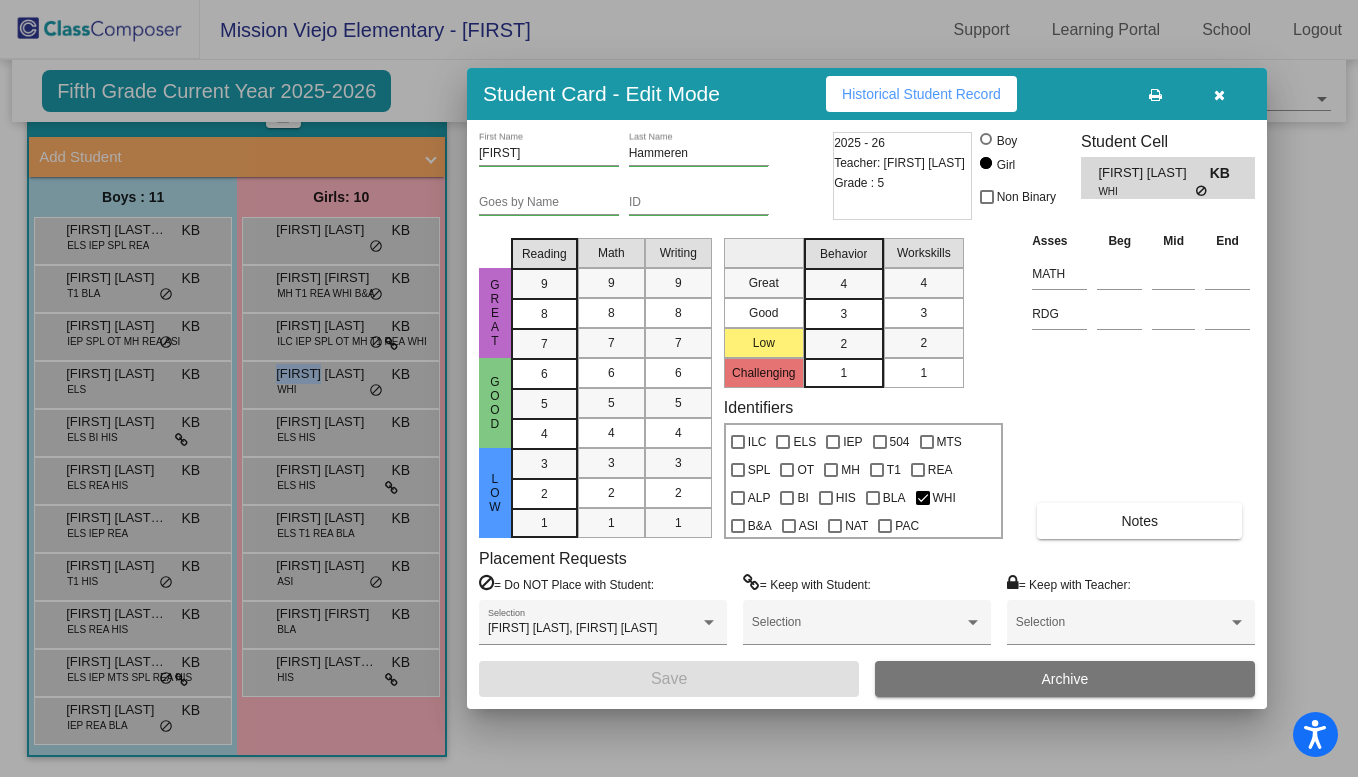click on "Student Card - Edit Mode   Historical Student Record" at bounding box center [867, 94] 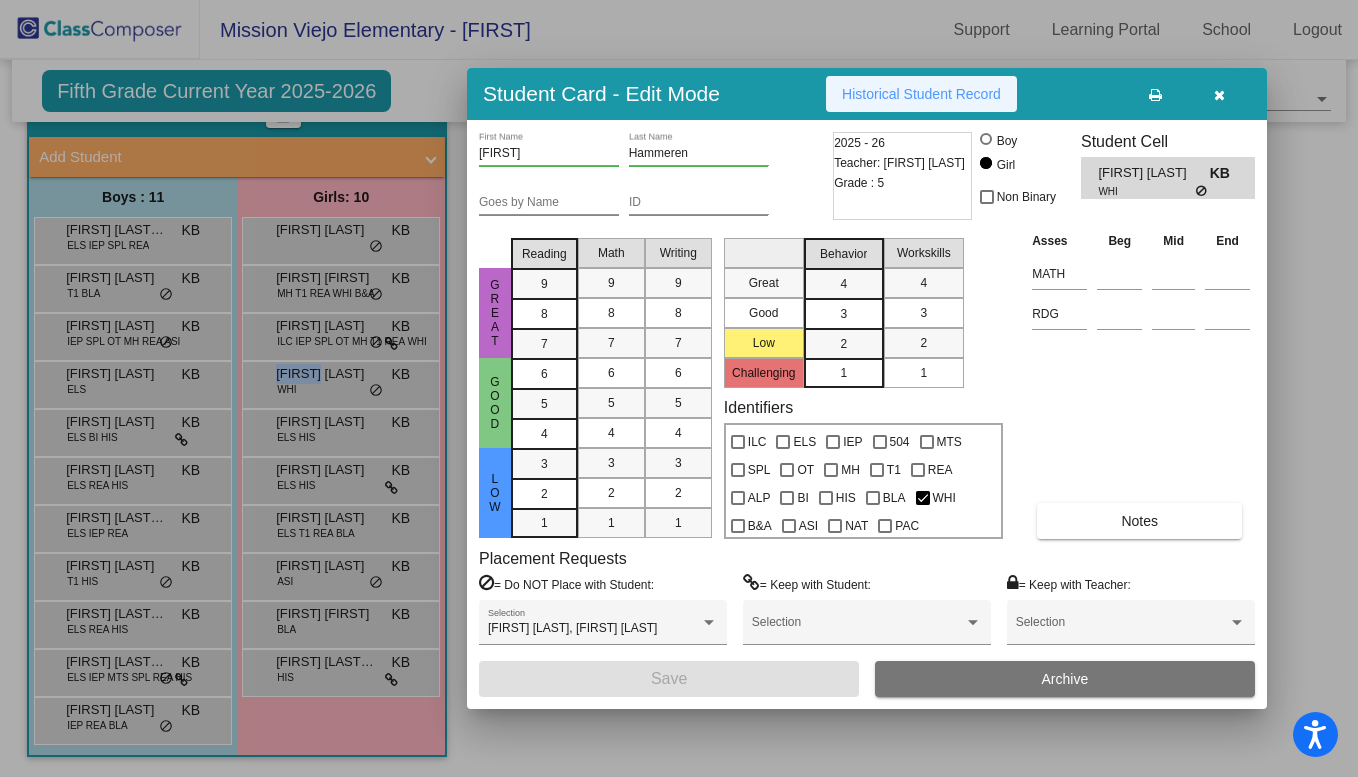 click on "Historical Student Record" at bounding box center [921, 94] 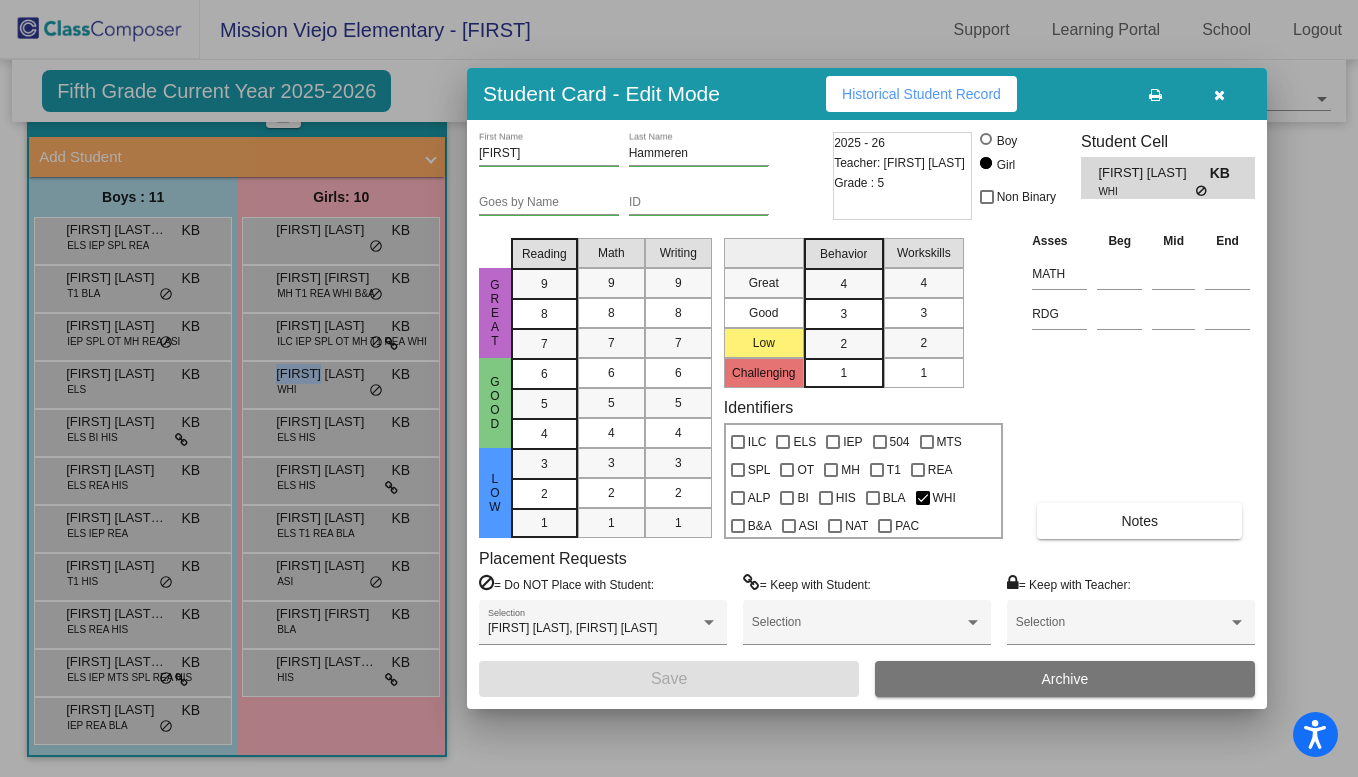 click at bounding box center (679, 388) 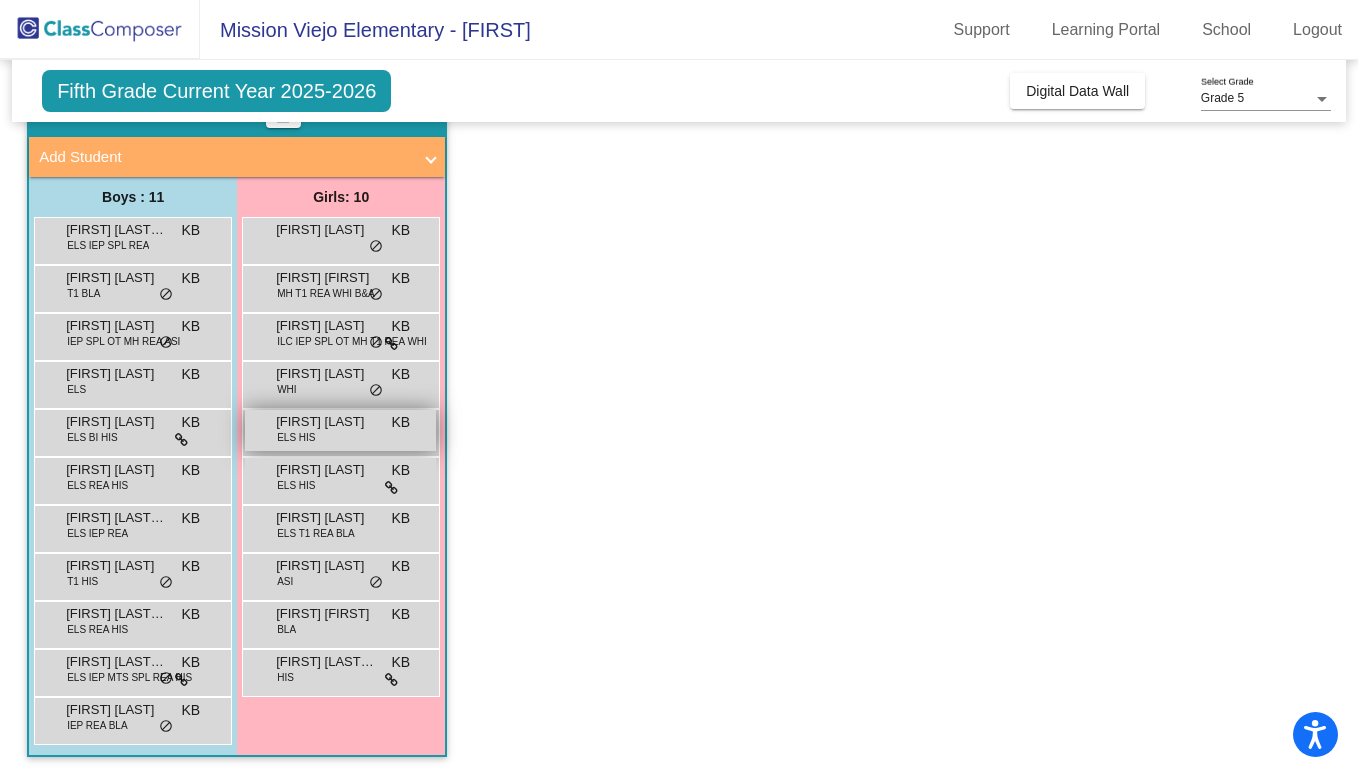click on "[FIRST] [LAST]" at bounding box center [326, 422] 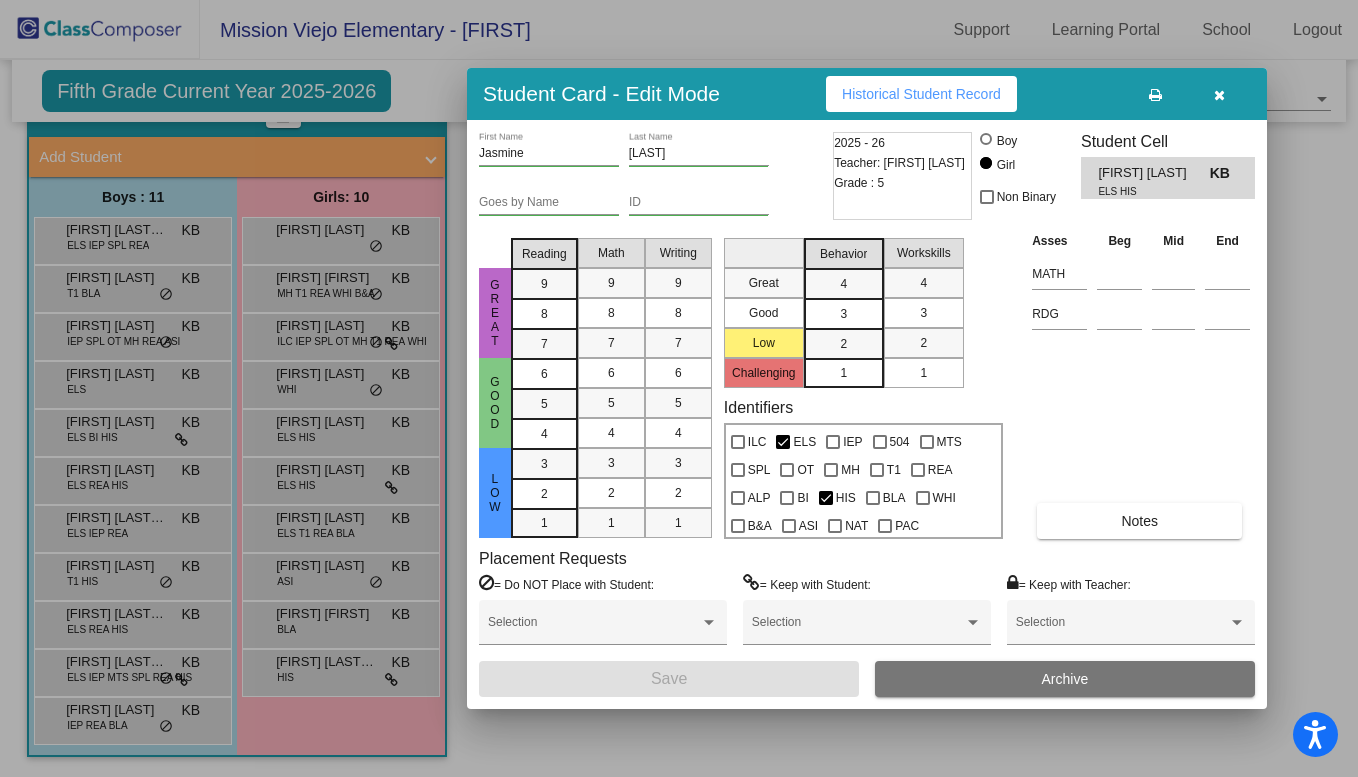 click on "Historical Student Record" at bounding box center [921, 94] 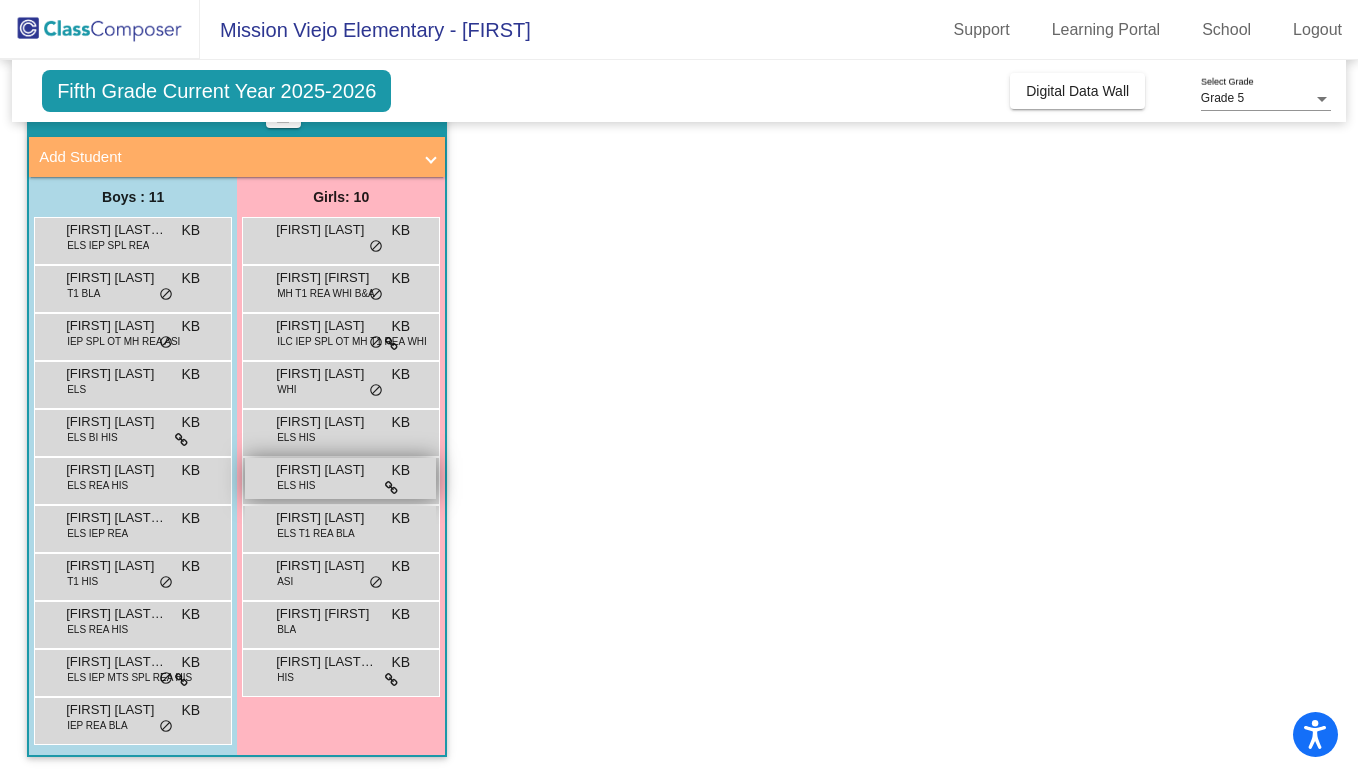 click on "[FIRST] [LAST] [LAST] ELS HIS KB lock do_not_disturb_alt" at bounding box center [340, 478] 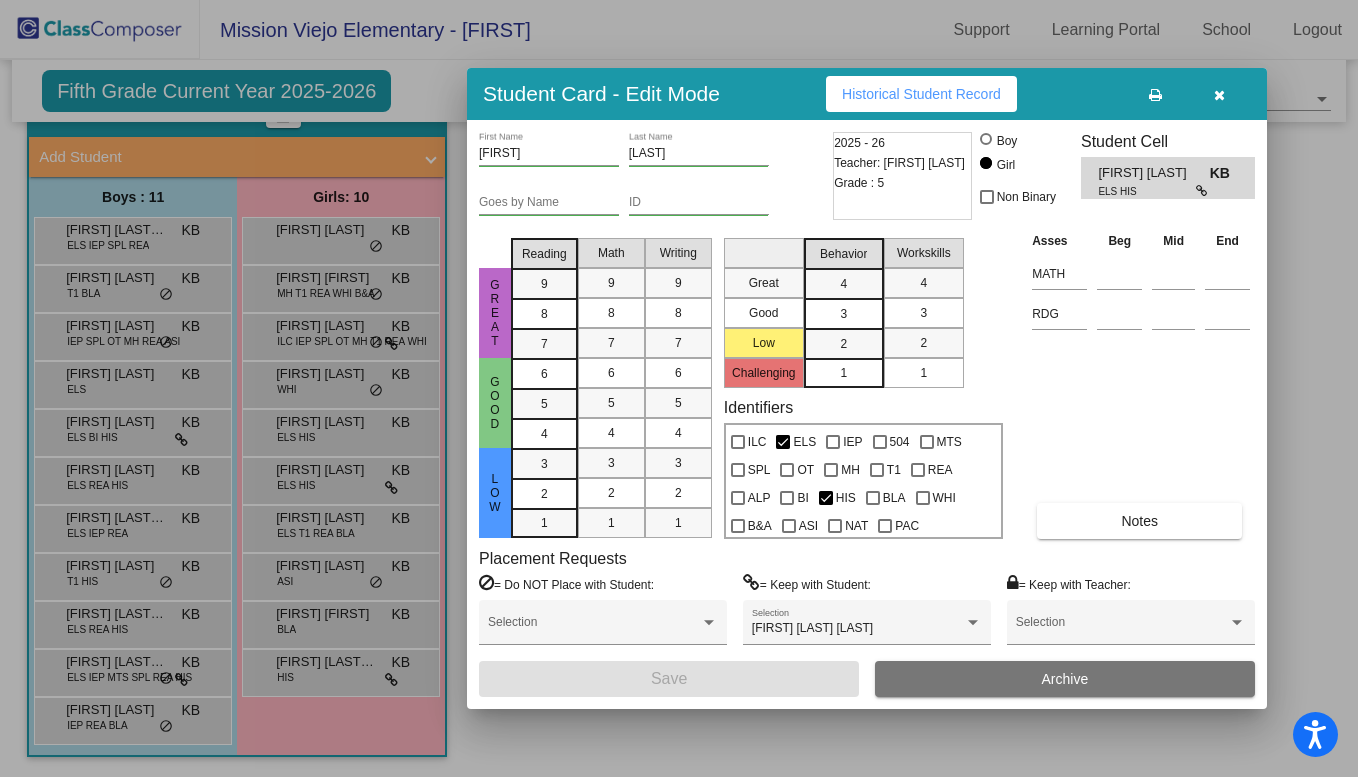click on "Historical Student Record" at bounding box center [921, 94] 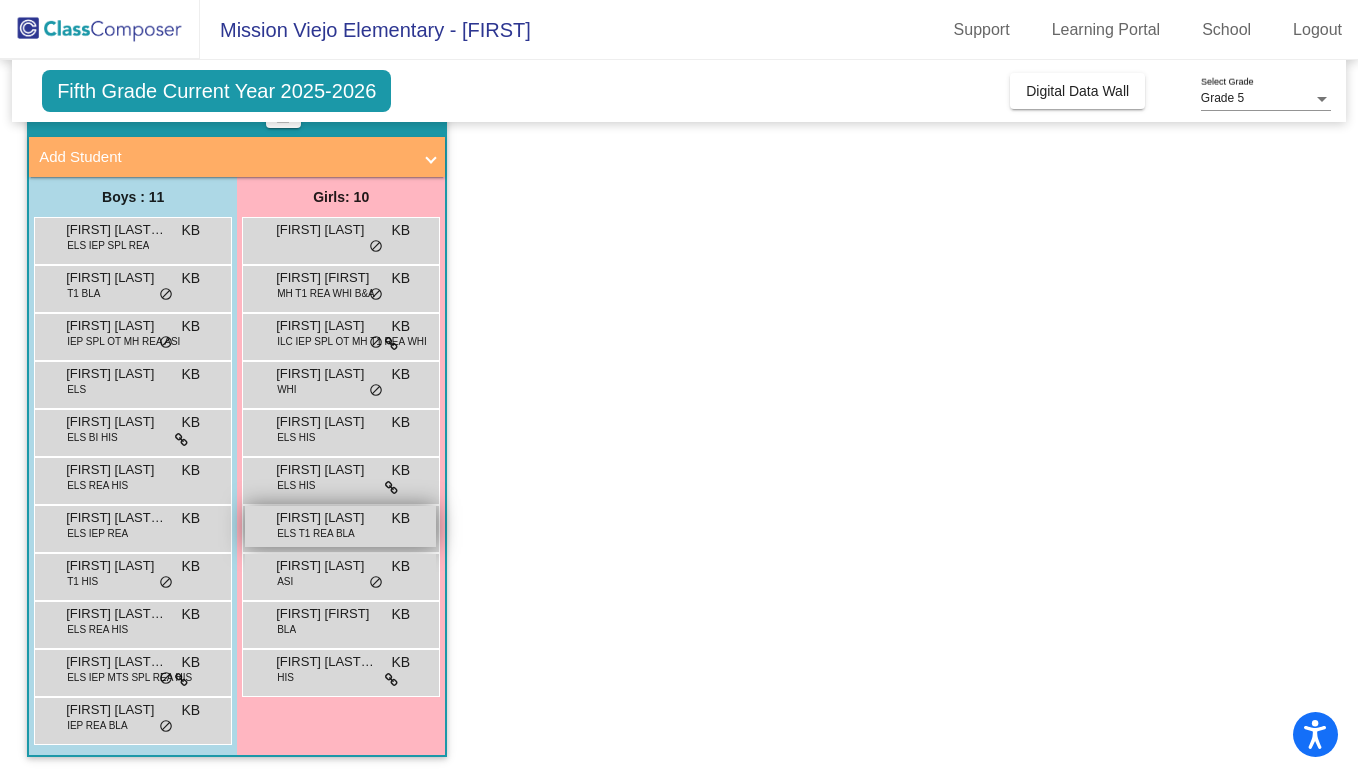 click on "[FIRST] [LAST]" at bounding box center [326, 518] 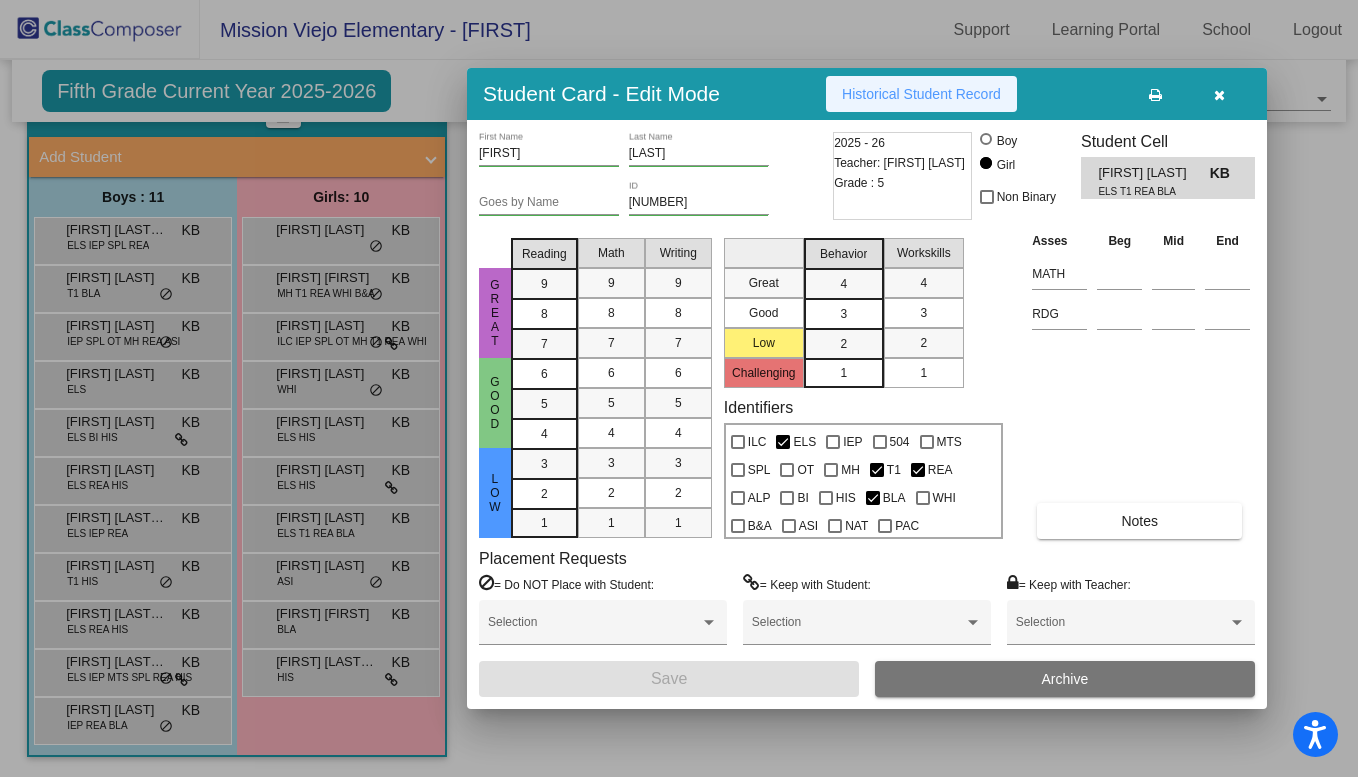 click on "Historical Student Record" at bounding box center (921, 94) 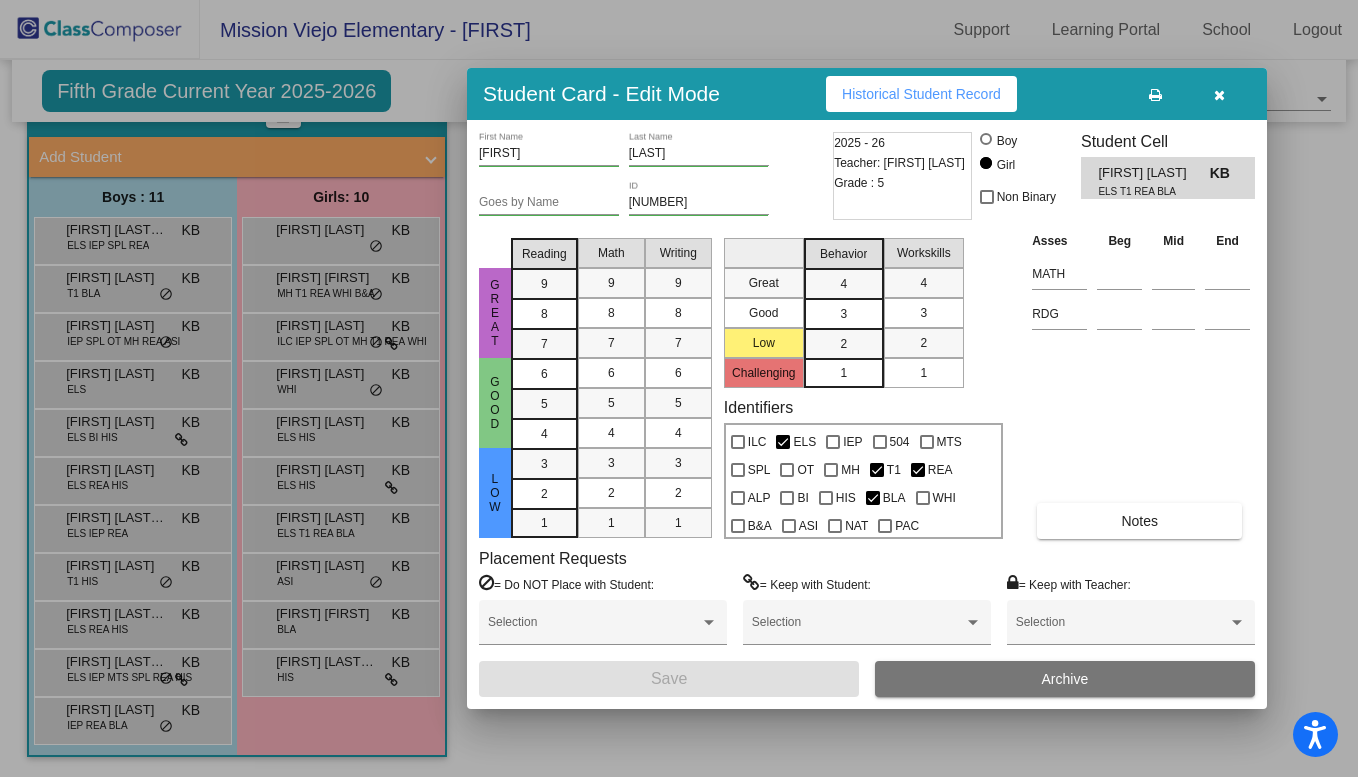 click at bounding box center (679, 388) 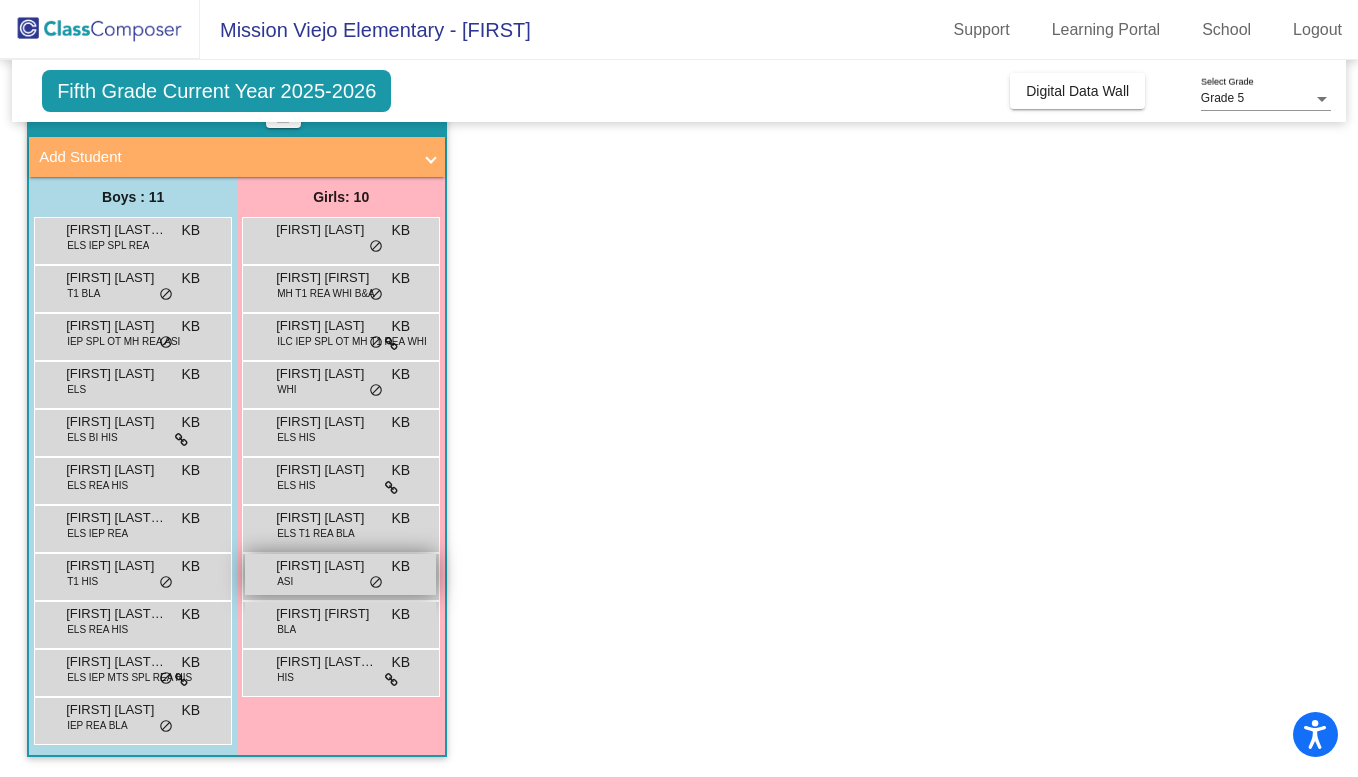 click on "[FIRST] [LAST]" at bounding box center [326, 566] 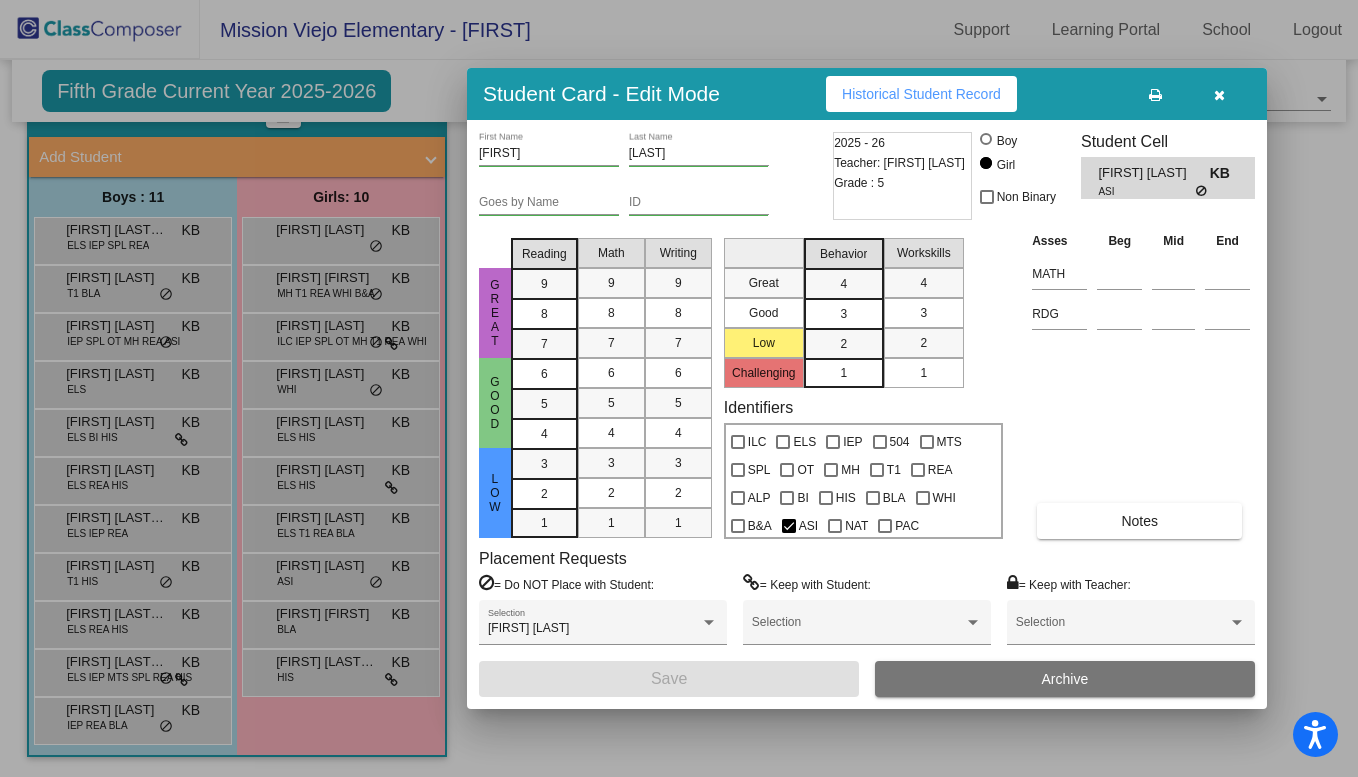 click on "Historical Student Record" at bounding box center (921, 94) 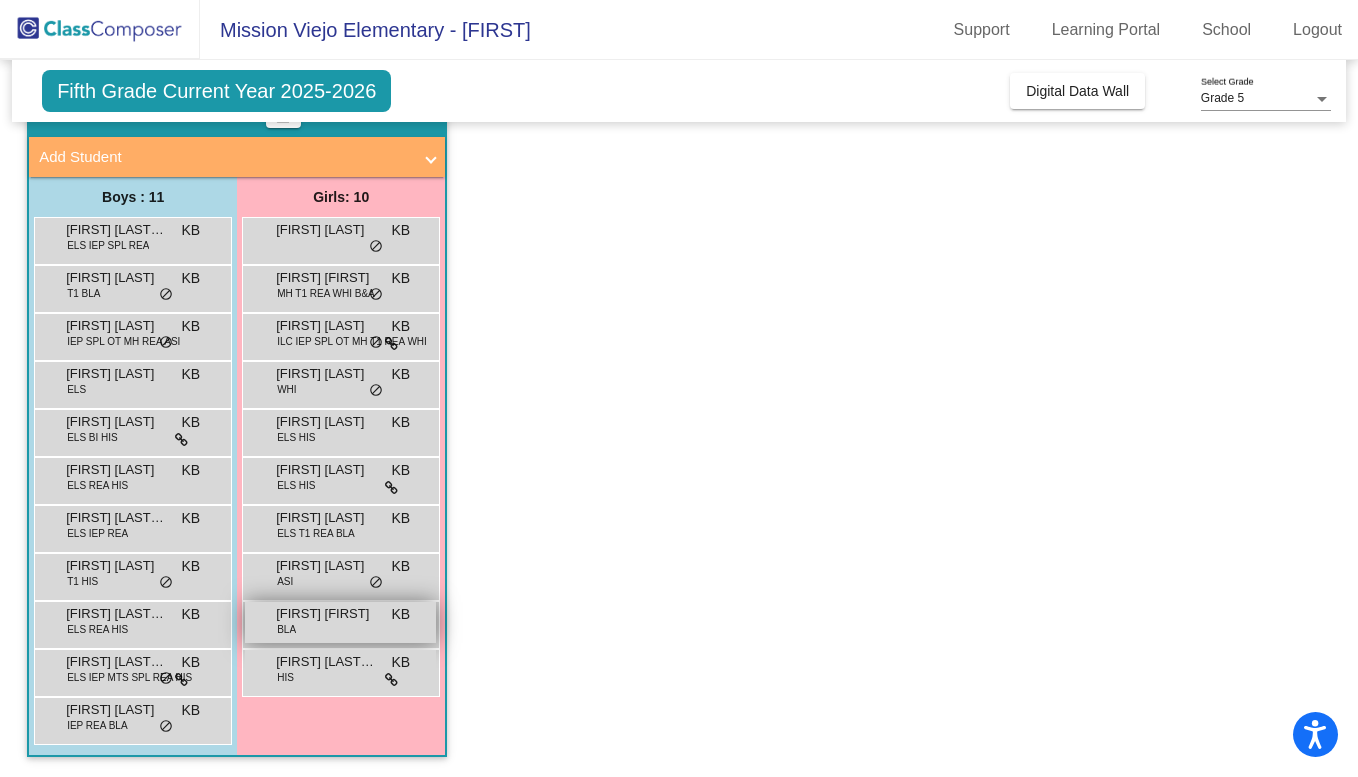 click on "[FIRST] [LAST] KB lock do_not_disturb_alt" at bounding box center [340, 622] 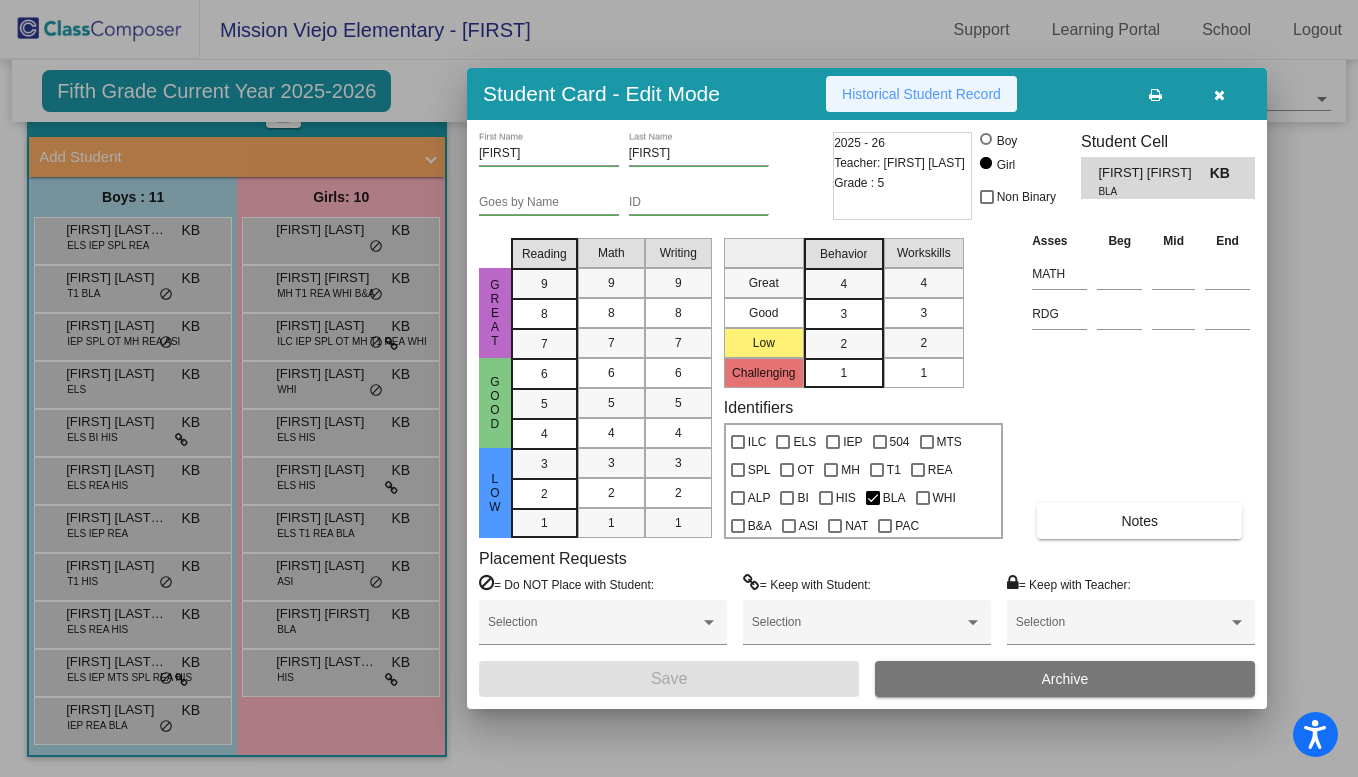 click on "Historical Student Record" at bounding box center [921, 94] 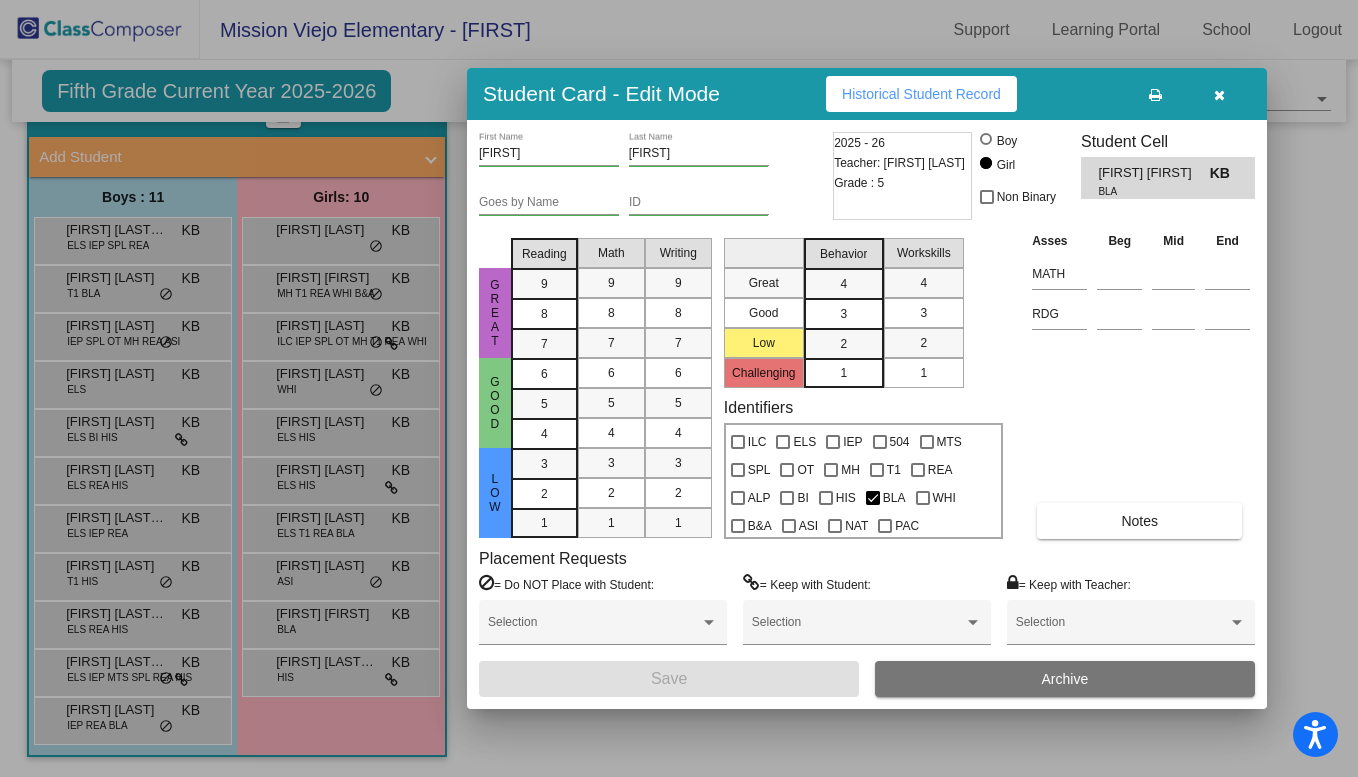 click at bounding box center (679, 388) 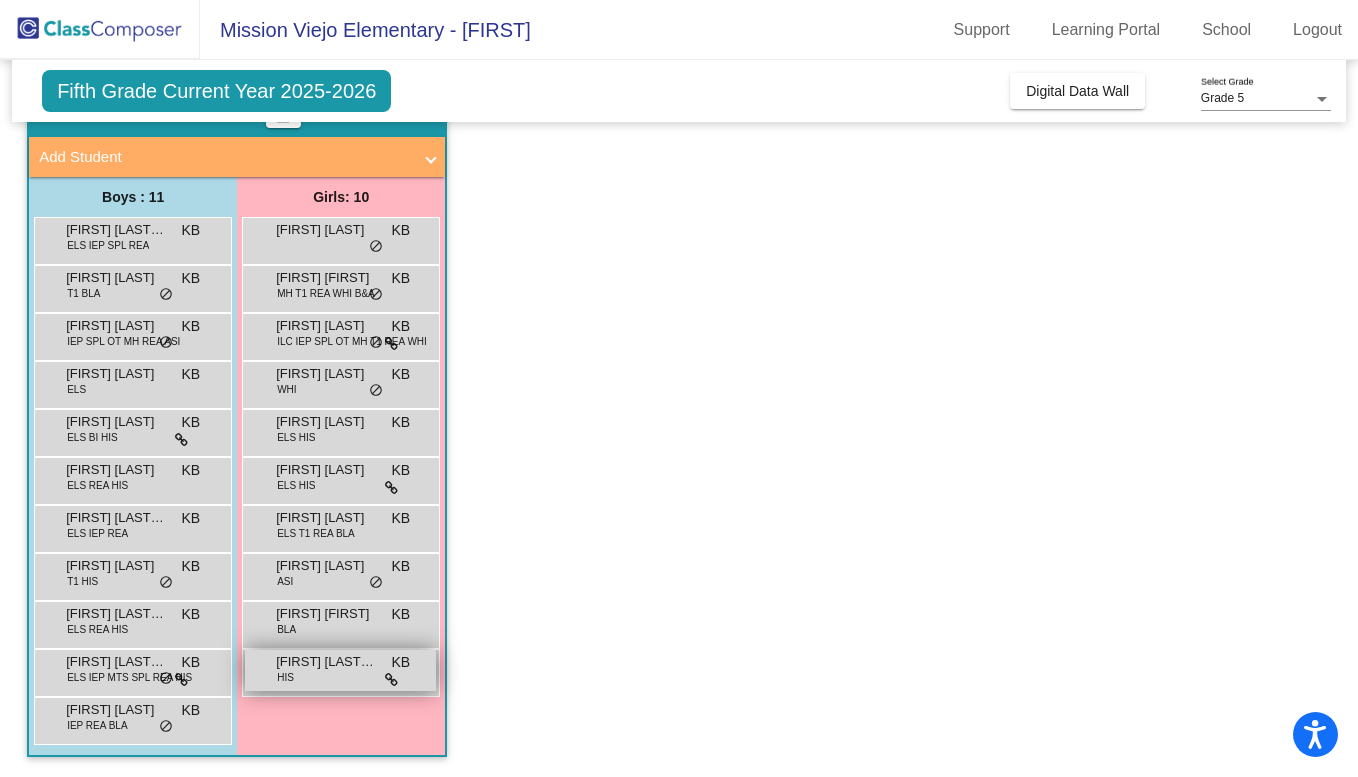 click on "[FIRST] [LAST] [LAST] KB lock do_not_disturb_alt" at bounding box center [340, 670] 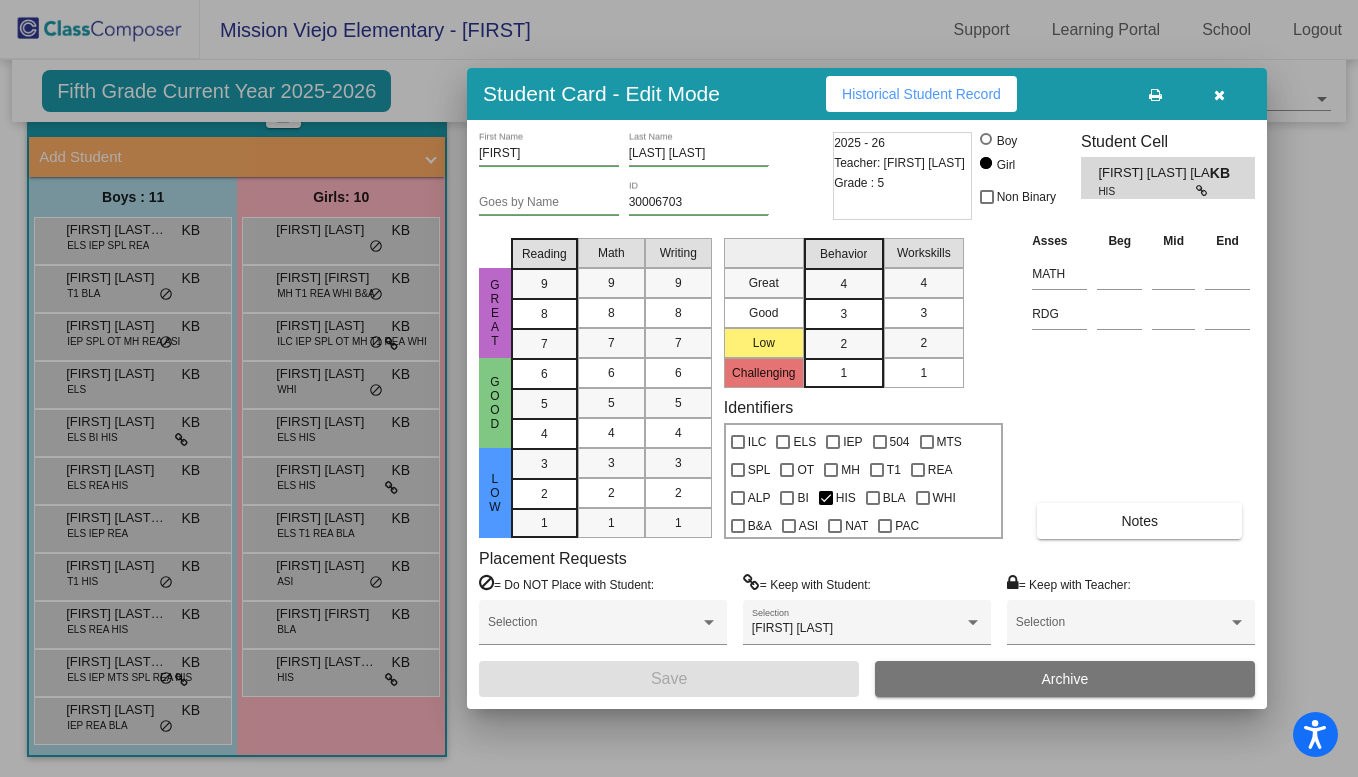 click on "Historical Student Record" at bounding box center [921, 94] 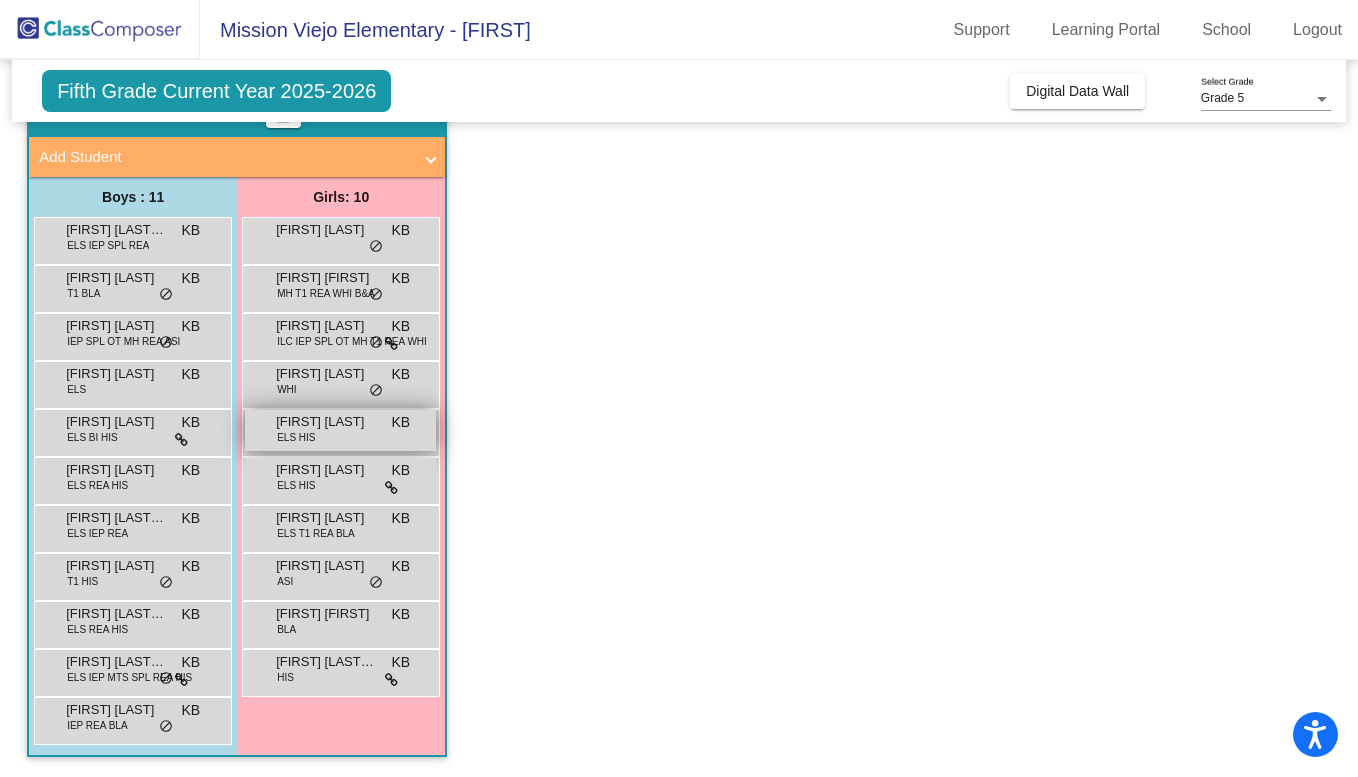 scroll, scrollTop: 0, scrollLeft: 0, axis: both 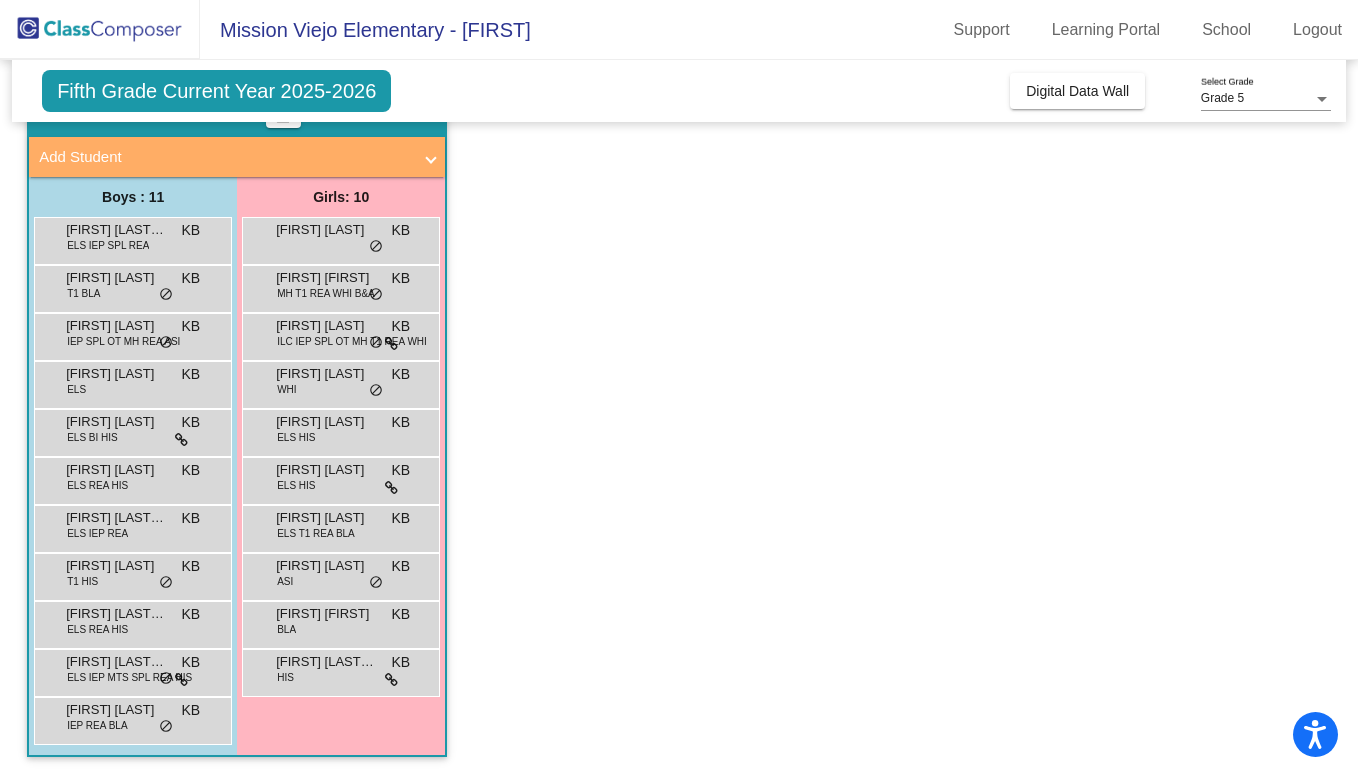 click on "Class 3   - ML Cluster  picture_as_pdf [FIRST] [LAST]  Add Student  First Name Last Name Student Id  (Recommended)   Boy   Girl   Non Binary Add Close  Boys : 11  [FIRST] [LAST] [LAST] ELS IEP SPL REA KB lock do_not_disturb_alt [FIRST] [LAST] T1 BLA KB lock do_not_disturb_alt [FIRST] [LAST] IEP SPL OT MH REA ASI KB lock do_not_disturb_alt [FIRST] [LAST] ELS KB lock do_not_disturb_alt [FIRST] [LAST] ELS BI HIS KB lock do_not_disturb_alt [FIRST] [LAST] ELS REA HIS KB lock do_not_disturb_alt [FIRST] [LAST] [LAST] [LAST] ELS IEP REA KB lock do_not_disturb_alt [FIRST] [LAST] T1 HIS KB lock do_not_disturb_alt [FIRST] [LAST] [LAST] ELS REA HIS KB lock do_not_disturb_alt [FIRST] [LAST] [LAST] ELS IEP MTS SPL REA HIS KB lock do_not_disturb_alt [FIRST] [LAST] IEP REA BLA KB lock do_not_disturb_alt Girls: 10 [FIRST] [LAST] KB lock do_not_disturb_alt [FIRST] [LAST] MH T1 REA WHI B&A KB lock do_not_disturb_alt [FIRST] [LAST] ILC IEP SPL OT MH T1 REA WHI KB lock do_not_disturb_alt [FIRST] [LAST] WHI KB lock do_not_disturb_alt KB" 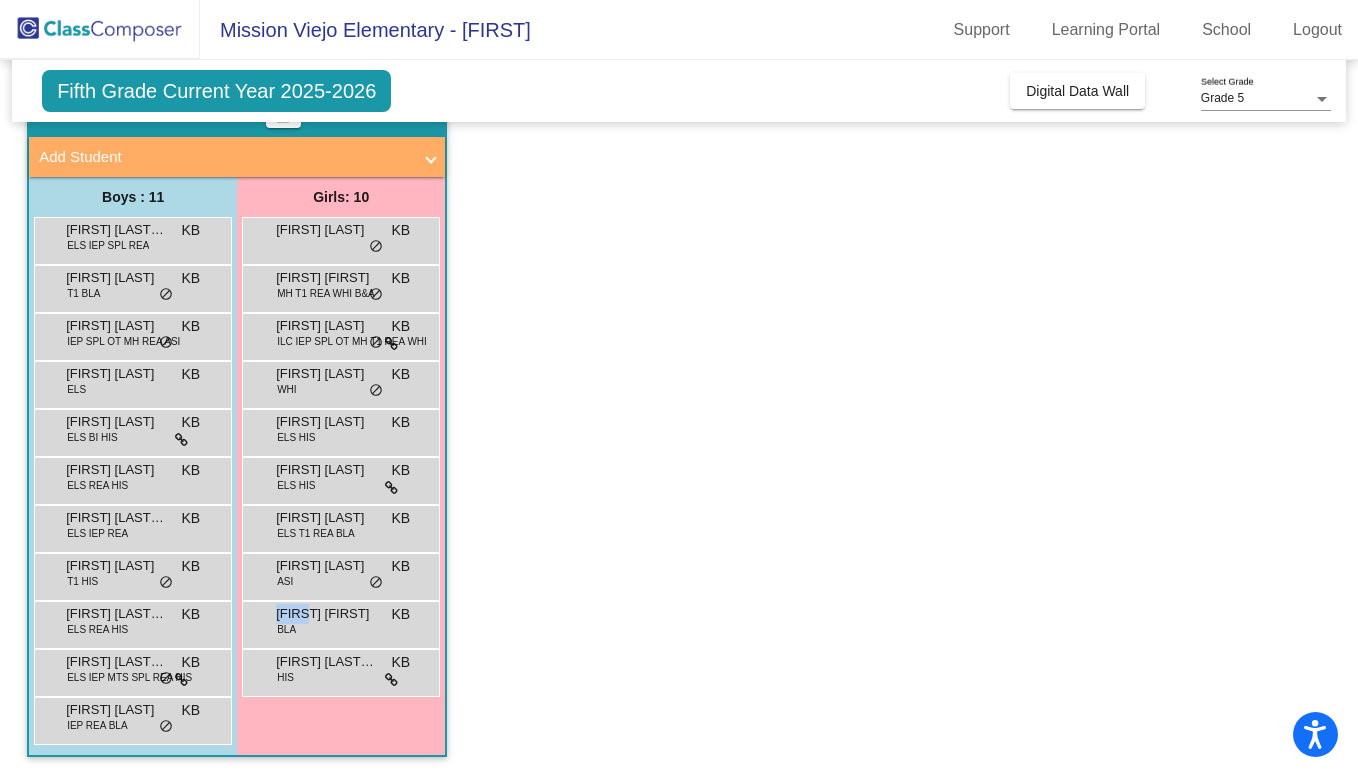 click on "Class 3   - ML Cluster  picture_as_pdf [FIRST] [LAST]  Add Student  First Name Last Name Student Id  (Recommended)   Boy   Girl   Non Binary Add Close  Boys : 11  [FIRST] [LAST] [LAST] ELS IEP SPL REA KB lock do_not_disturb_alt [FIRST] [LAST] T1 BLA KB lock do_not_disturb_alt [FIRST] [LAST] IEP SPL OT MH REA ASI KB lock do_not_disturb_alt [FIRST] [LAST] ELS KB lock do_not_disturb_alt [FIRST] [LAST] ELS BI HIS KB lock do_not_disturb_alt [FIRST] [LAST] ELS REA HIS KB lock do_not_disturb_alt [FIRST] [LAST] [LAST] [LAST] ELS IEP REA KB lock do_not_disturb_alt [FIRST] [LAST] T1 HIS KB lock do_not_disturb_alt [FIRST] [LAST] [LAST] ELS REA HIS KB lock do_not_disturb_alt [FIRST] [LAST] [LAST] ELS IEP MTS SPL REA HIS KB lock do_not_disturb_alt [FIRST] [LAST] IEP REA BLA KB lock do_not_disturb_alt Girls: 10 [FIRST] [LAST] KB lock do_not_disturb_alt [FIRST] [LAST] MH T1 REA WHI B&A KB lock do_not_disturb_alt [FIRST] [LAST] ILC IEP SPL OT MH T1 REA WHI KB lock do_not_disturb_alt [FIRST] [LAST] WHI KB lock do_not_disturb_alt KB" 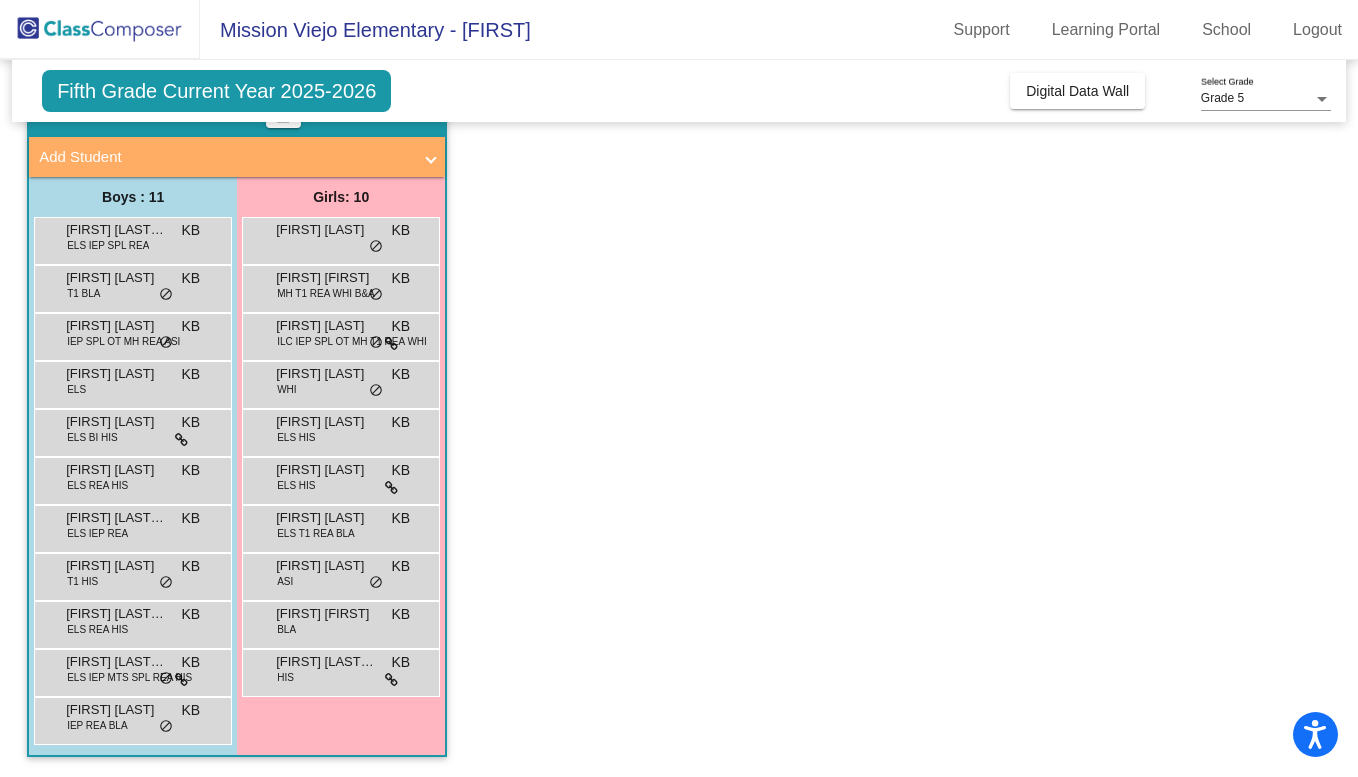 click on "Class 3   - ML Cluster  picture_as_pdf [FIRST] [LAST]  Add Student  First Name Last Name Student Id  (Recommended)   Boy   Girl   Non Binary Add Close  Boys : 11  [FIRST] [LAST] [LAST] ELS IEP SPL REA KB lock do_not_disturb_alt [FIRST] [LAST] T1 BLA KB lock do_not_disturb_alt [FIRST] [LAST] IEP SPL OT MH REA ASI KB lock do_not_disturb_alt [FIRST] [LAST] ELS KB lock do_not_disturb_alt [FIRST] [LAST] ELS BI HIS KB lock do_not_disturb_alt [FIRST] [LAST] ELS REA HIS KB lock do_not_disturb_alt [FIRST] [LAST] [LAST] [LAST] ELS IEP REA KB lock do_not_disturb_alt [FIRST] [LAST] T1 HIS KB lock do_not_disturb_alt [FIRST] [LAST] [LAST] ELS REA HIS KB lock do_not_disturb_alt [FIRST] [LAST] [LAST] ELS IEP MTS SPL REA HIS KB lock do_not_disturb_alt [FIRST] [LAST] IEP REA BLA KB lock do_not_disturb_alt Girls: 10 [FIRST] [LAST] KB lock do_not_disturb_alt [FIRST] [LAST] MH T1 REA WHI B&A KB lock do_not_disturb_alt [FIRST] [LAST] ILC IEP SPL OT MH T1 REA WHI KB lock do_not_disturb_alt [FIRST] [LAST] WHI KB lock do_not_disturb_alt KB" 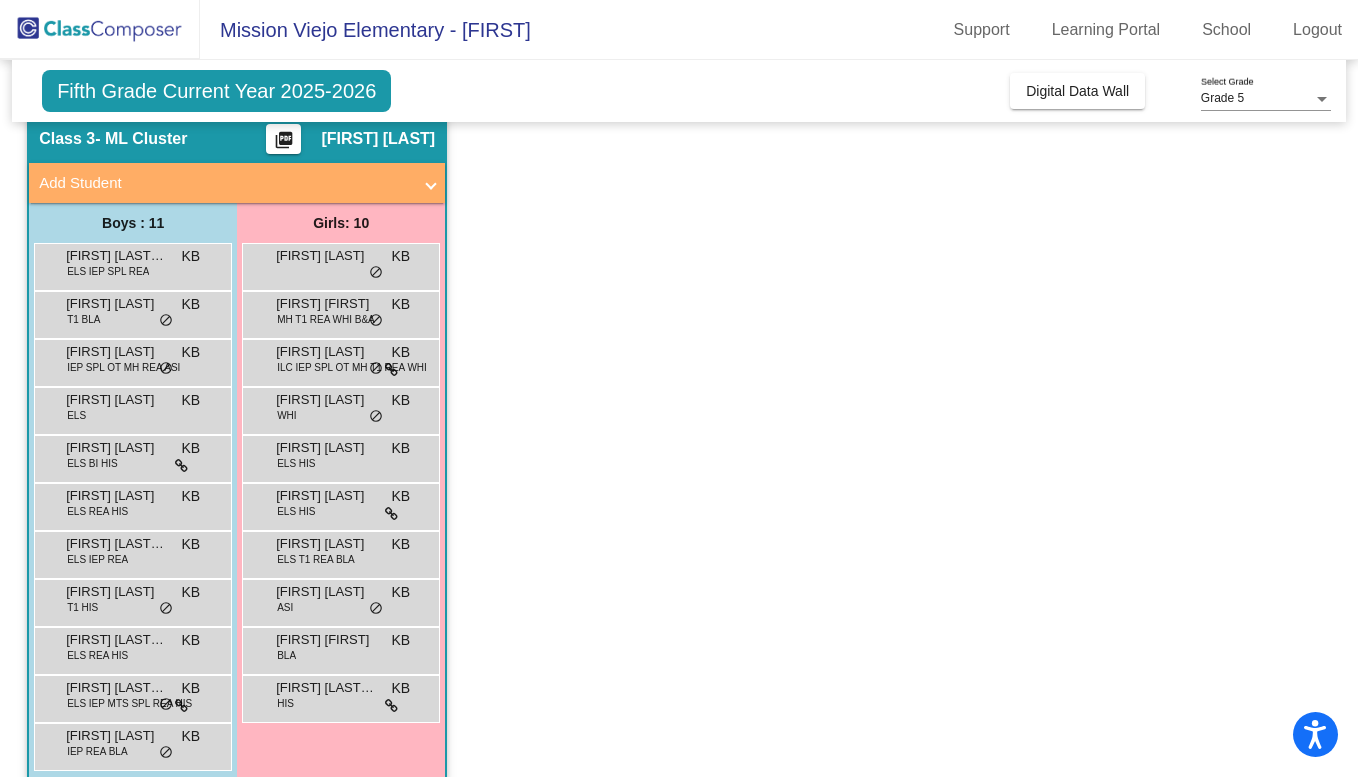 scroll, scrollTop: 95, scrollLeft: 0, axis: vertical 